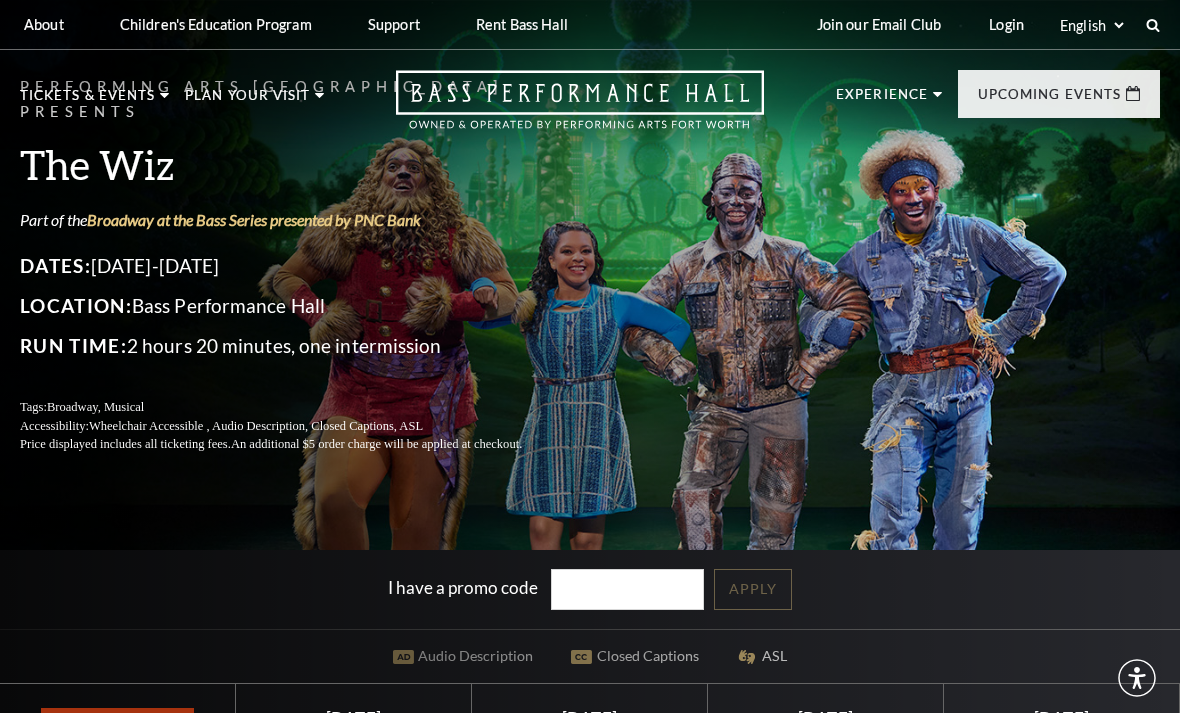 scroll, scrollTop: 0, scrollLeft: 0, axis: both 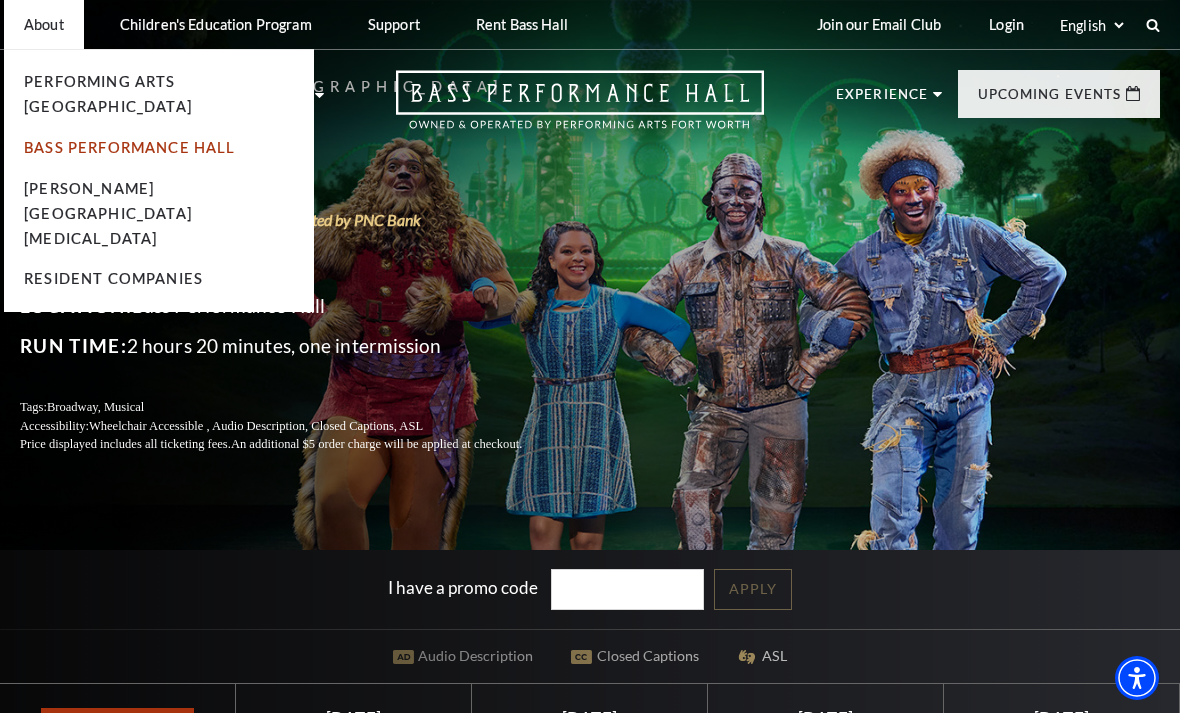click on "Bass Performance Hall" at bounding box center (130, 147) 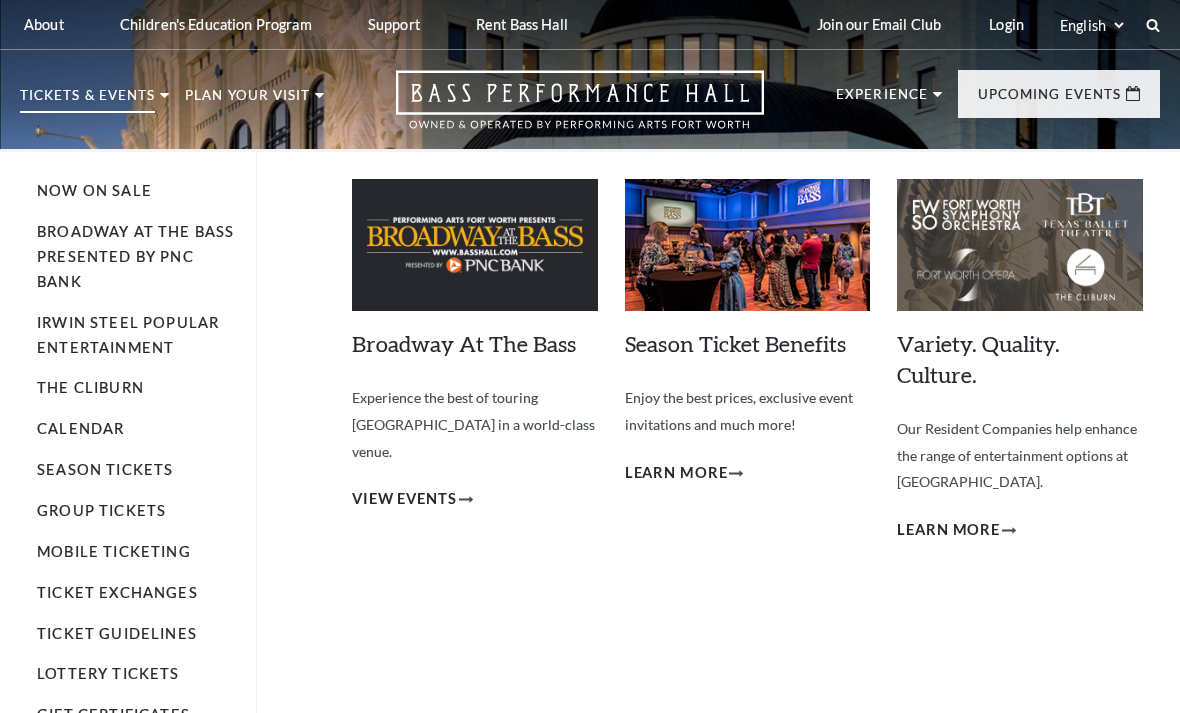 scroll, scrollTop: 0, scrollLeft: 0, axis: both 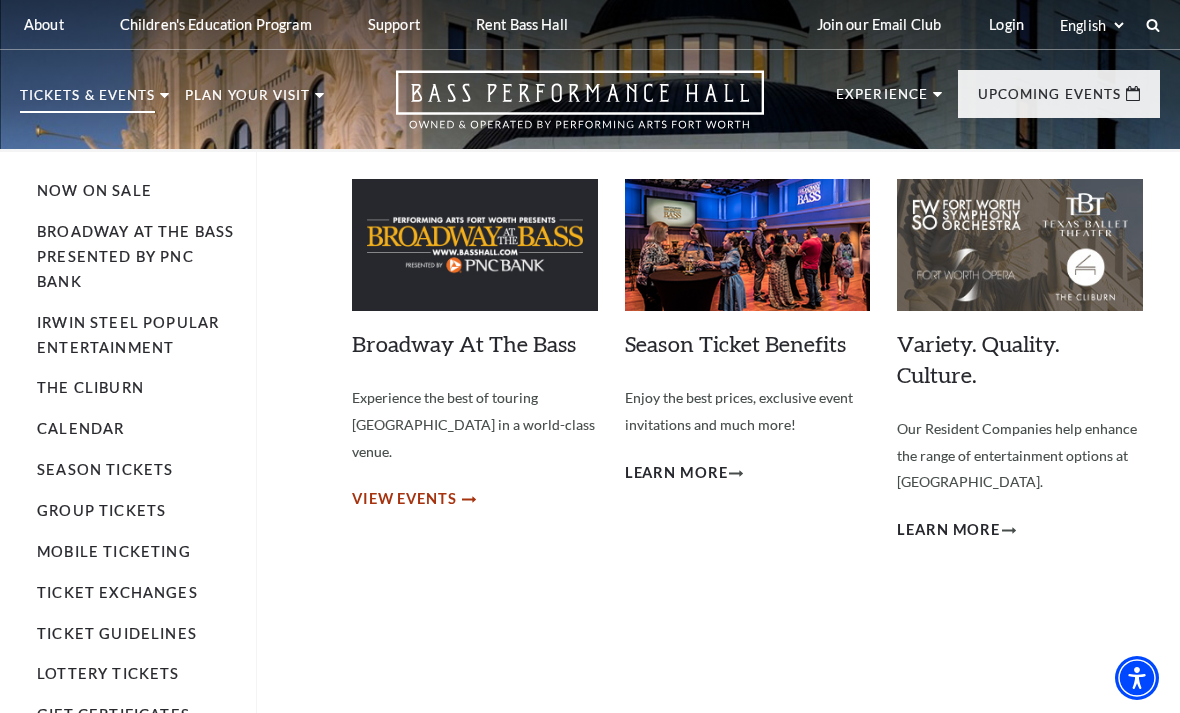 click on "View Events" at bounding box center (404, 499) 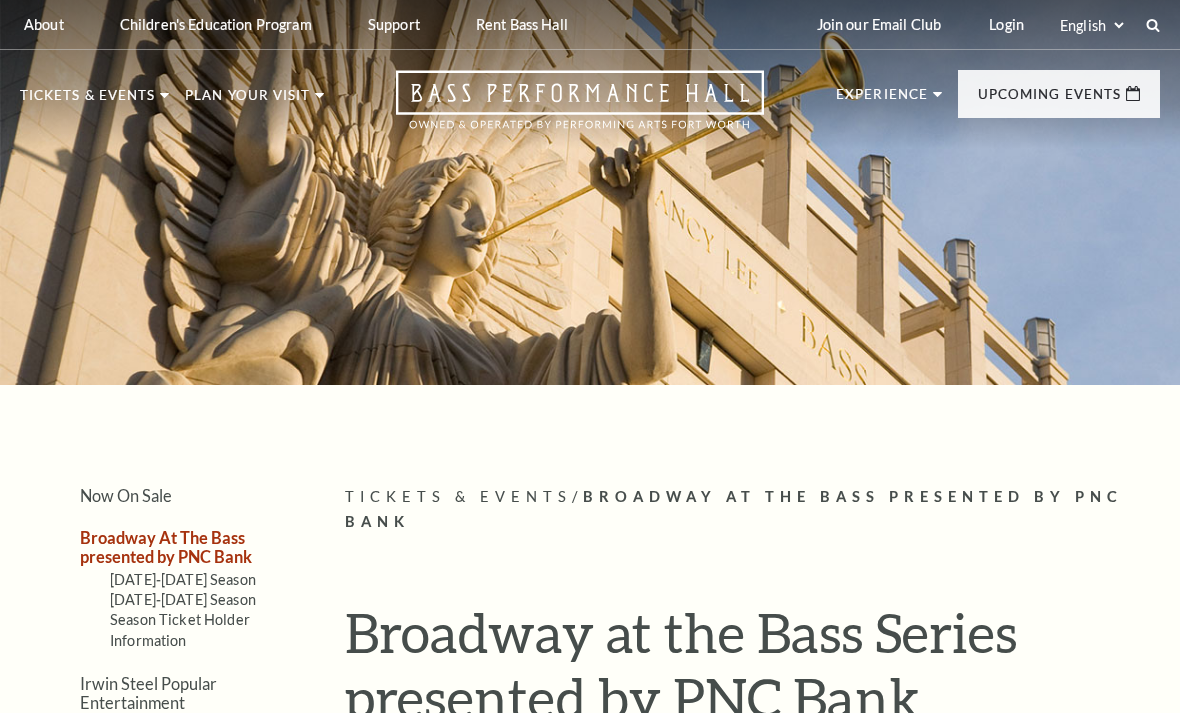 scroll, scrollTop: 0, scrollLeft: 0, axis: both 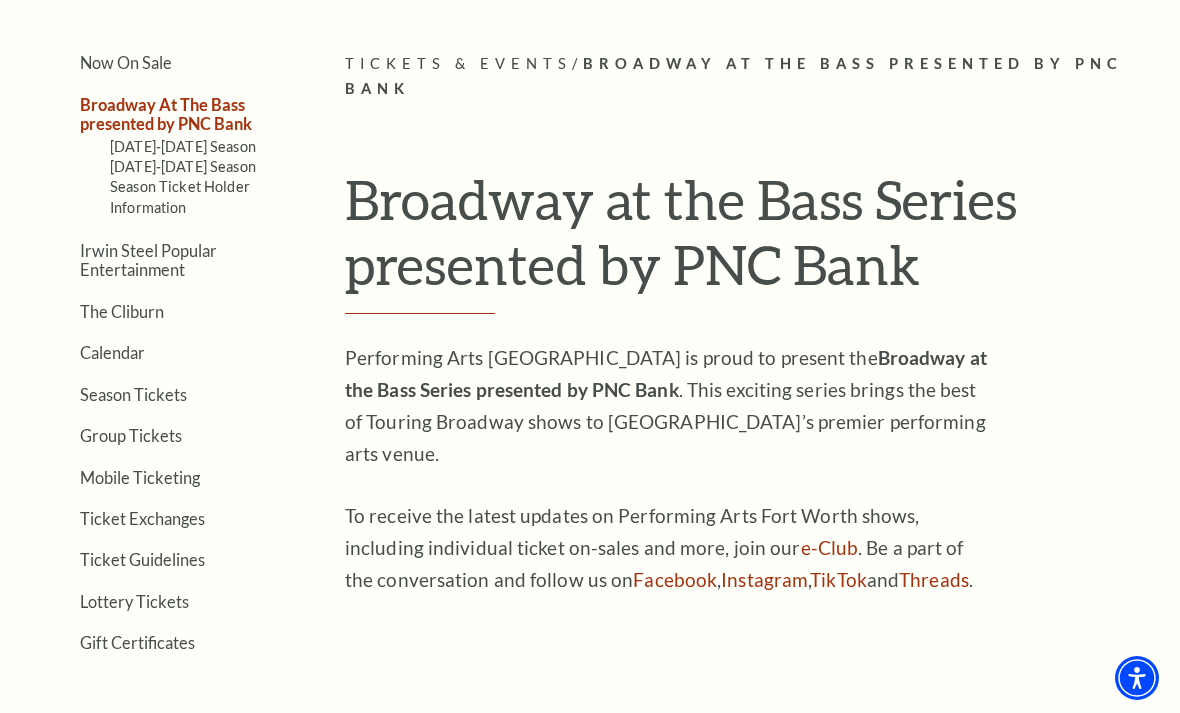 click on "Now On Sale
Broadway At The Bass presented by PNC Bank
2024-2025 Season
2025-2026 Season
Season Ticket Holder Information
Irwin Steel Popular Entertainment
The Cliburn
Calendar
Season Tickets
Group Tickets
Mobile Ticketing
Ticket Exchanges
Ticket Guidelines
Lottery Tickets
Gift Certificates" at bounding box center [152, 351] 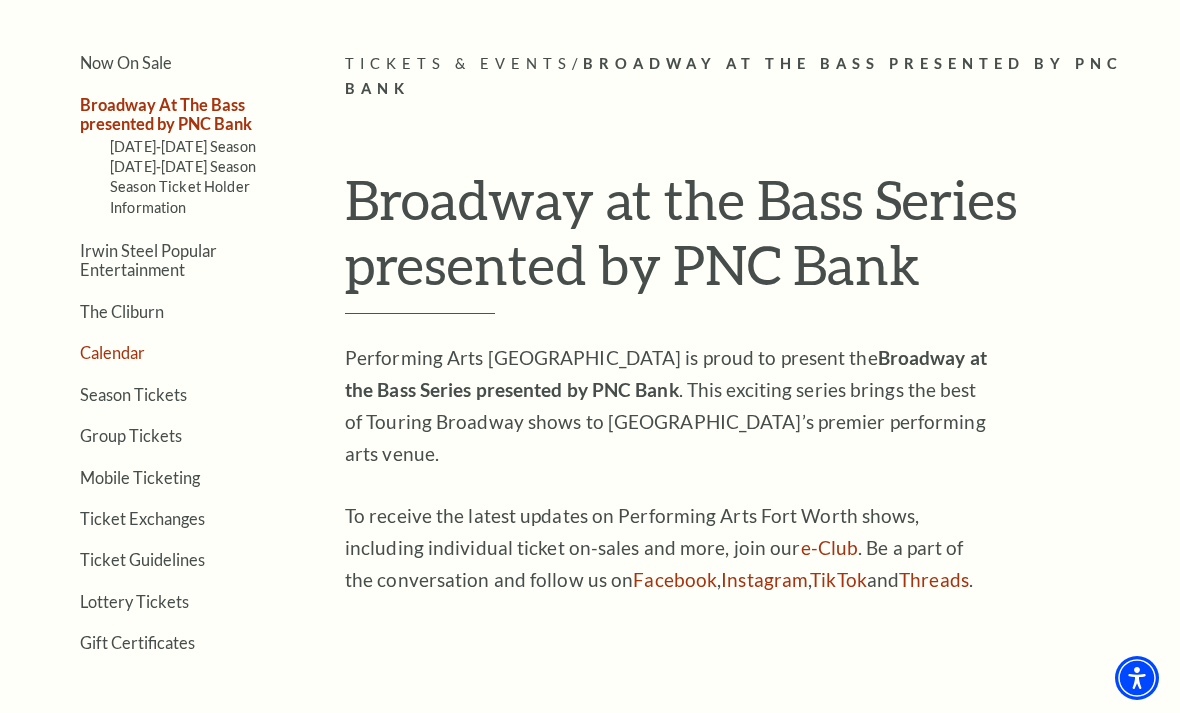click on "Calendar" at bounding box center [112, 352] 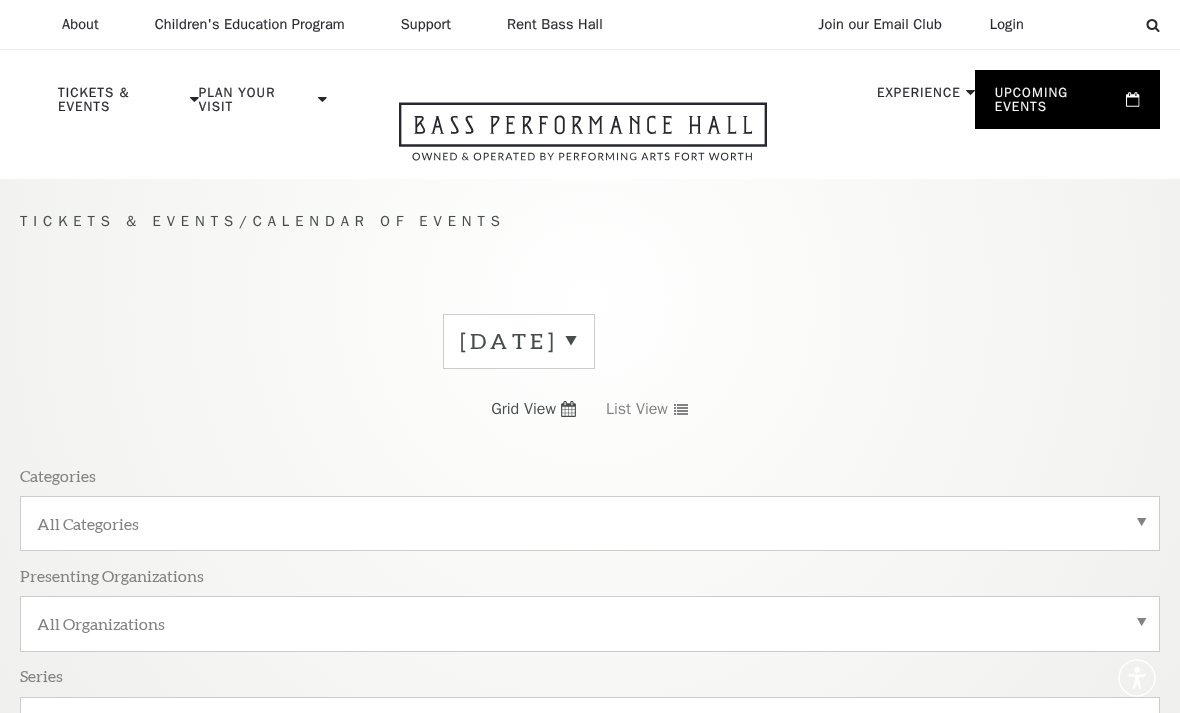 scroll, scrollTop: 0, scrollLeft: 0, axis: both 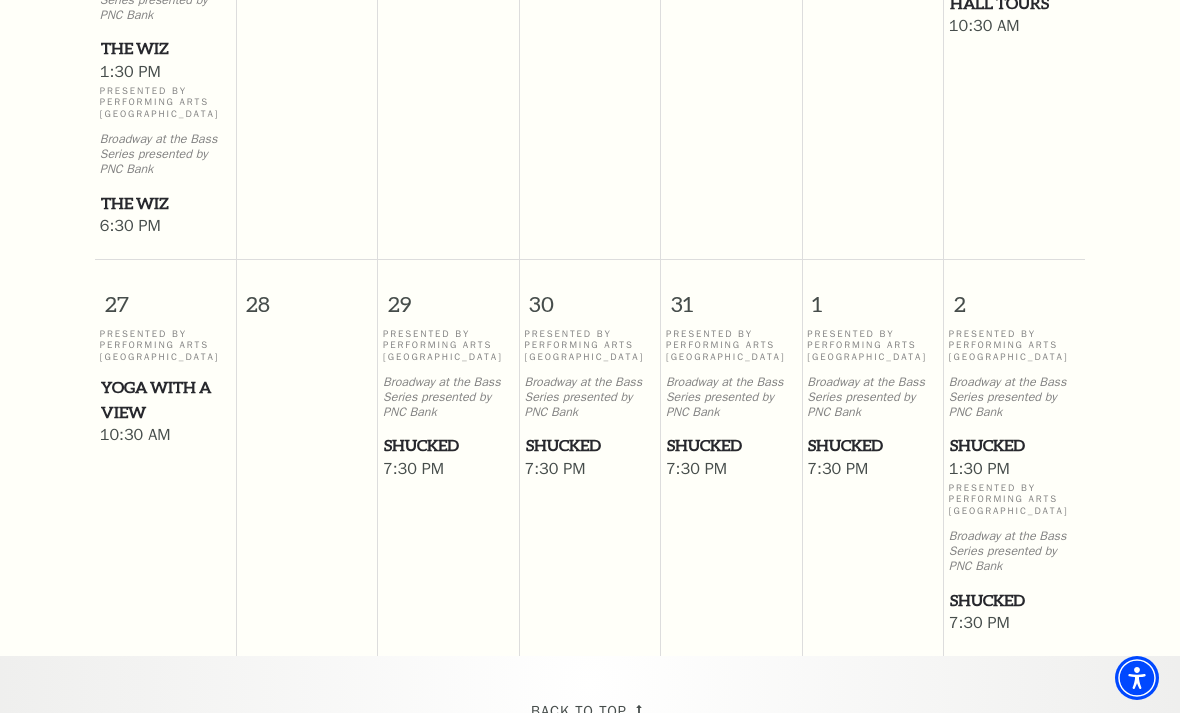 click on "7:30 PM" at bounding box center (448, 470) 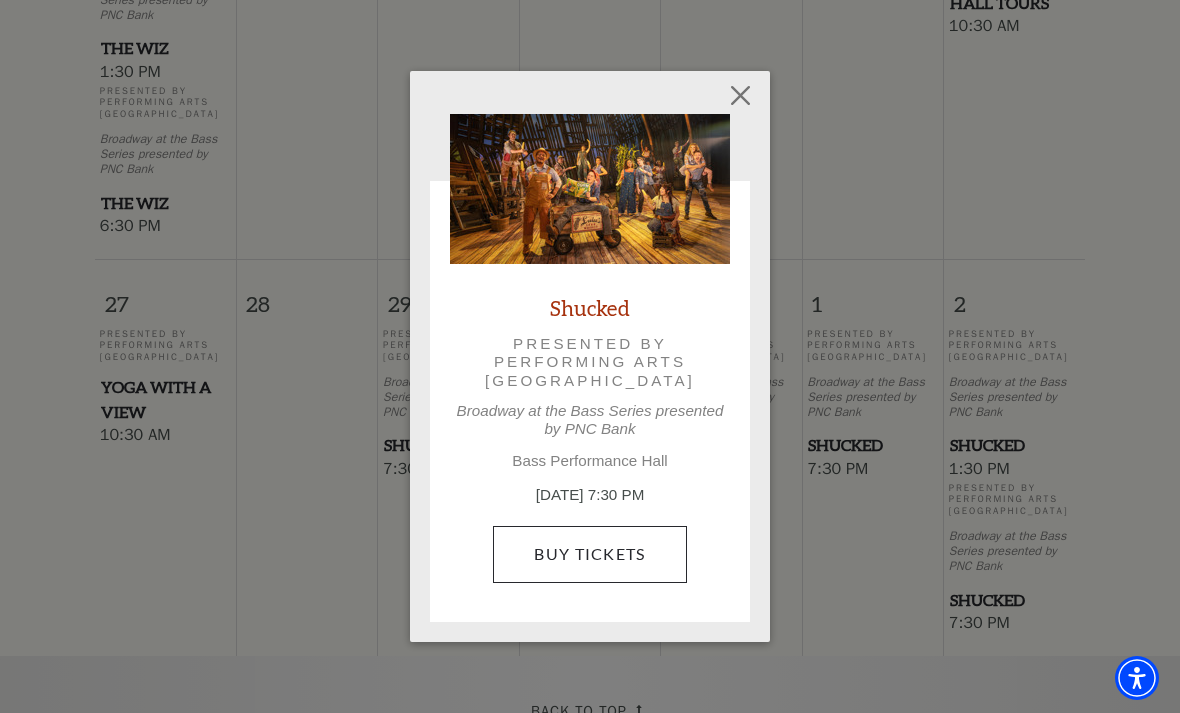click on "Buy Tickets" at bounding box center [589, 554] 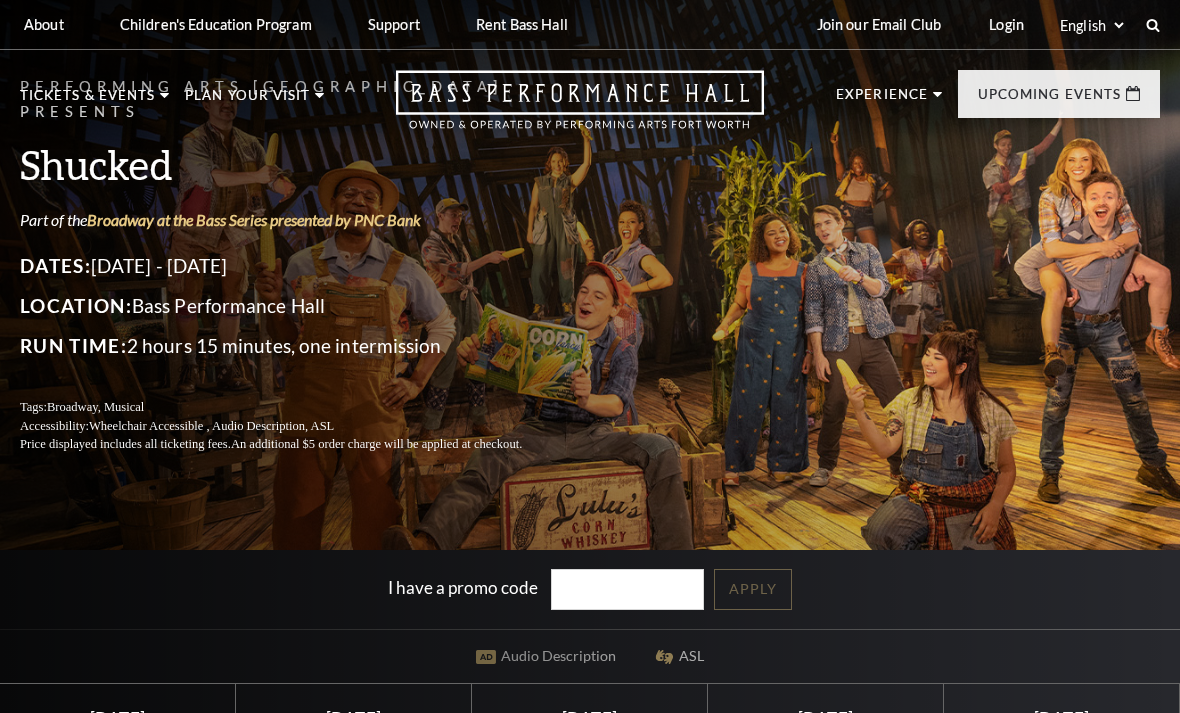 scroll, scrollTop: 0, scrollLeft: 0, axis: both 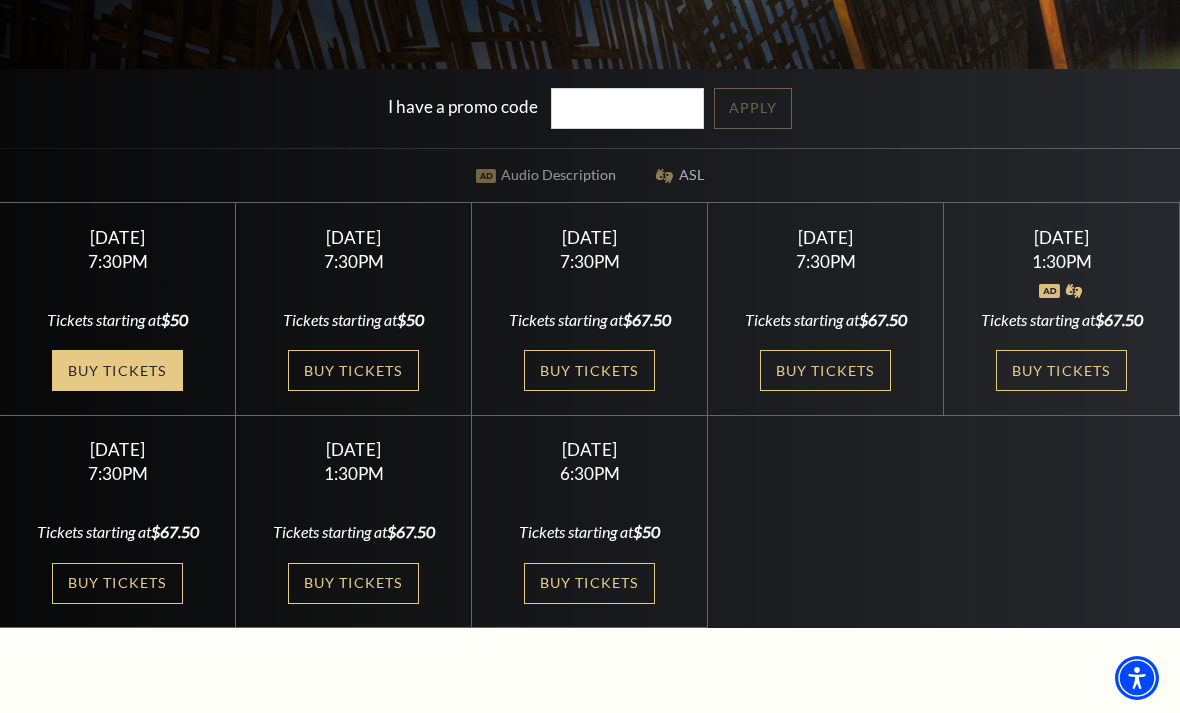 click on "Buy Tickets" at bounding box center [117, 370] 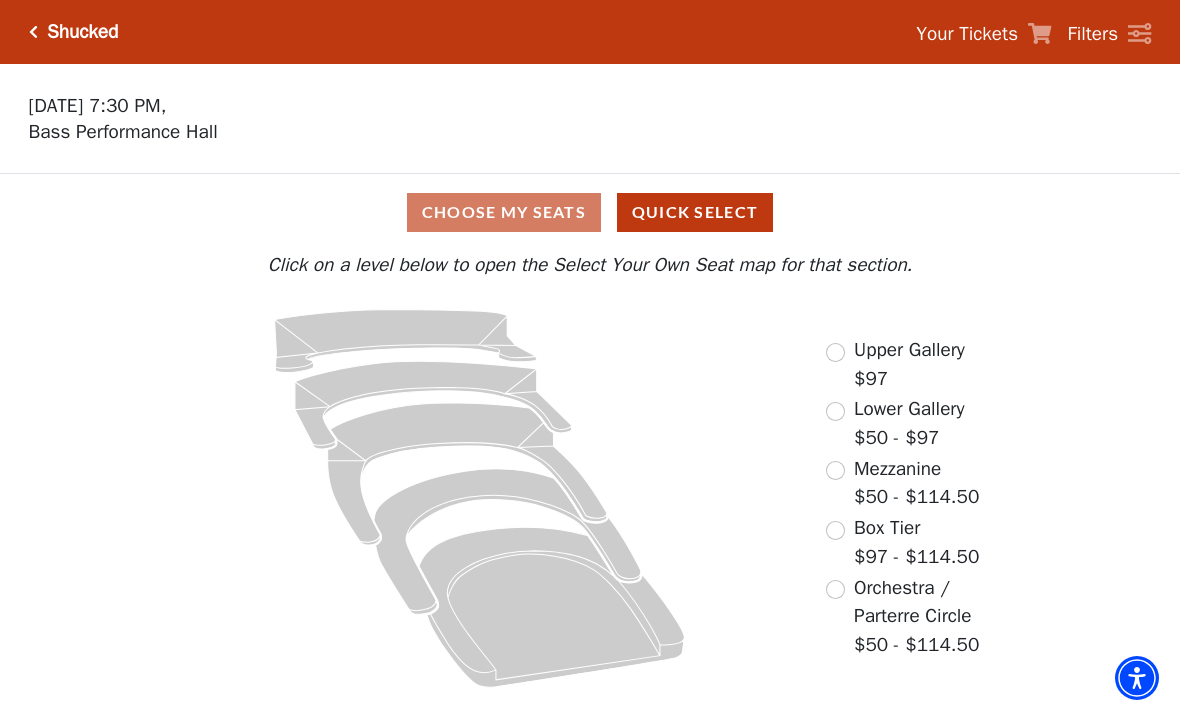 scroll, scrollTop: 0, scrollLeft: 0, axis: both 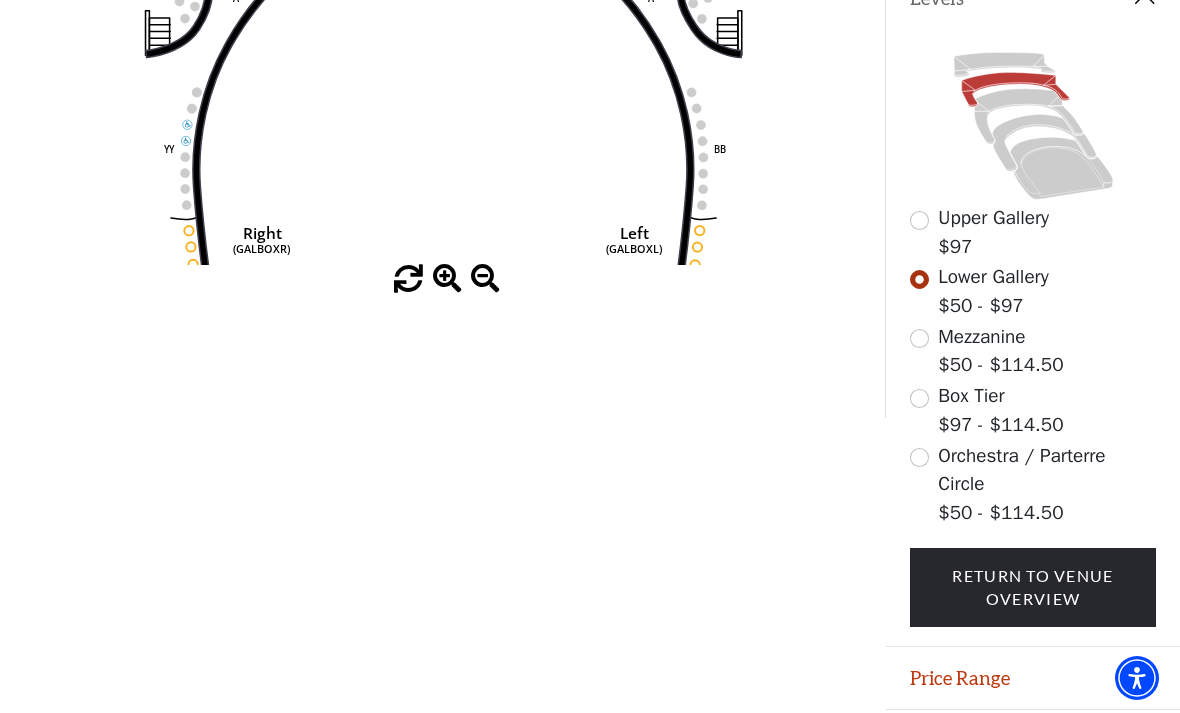 click on "Price Range" at bounding box center (1033, 678) 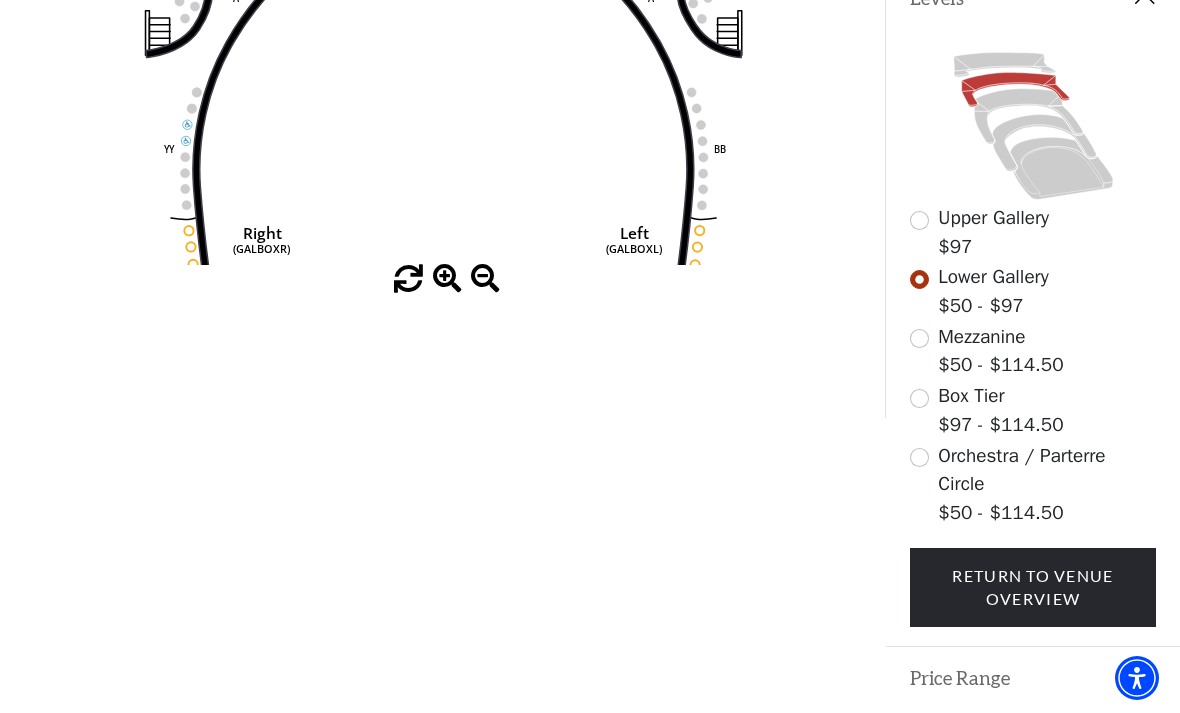 scroll, scrollTop: 596, scrollLeft: 0, axis: vertical 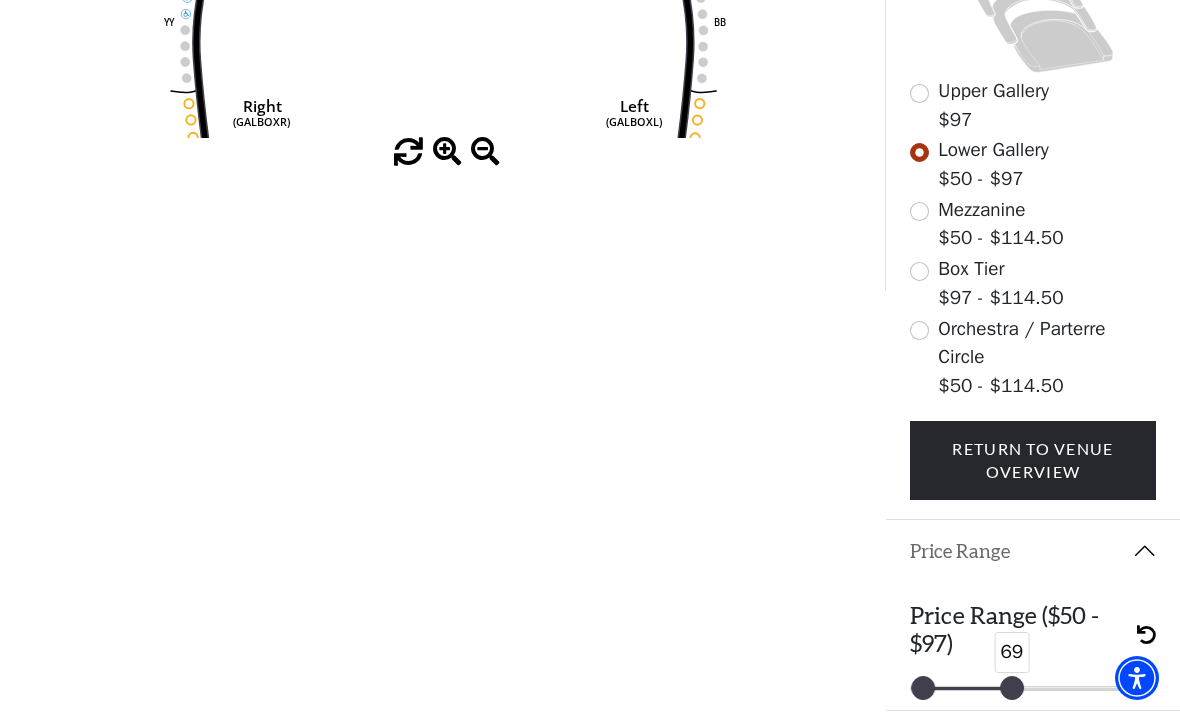drag, startPoint x: 1138, startPoint y: 687, endPoint x: 1005, endPoint y: 694, distance: 133.18408 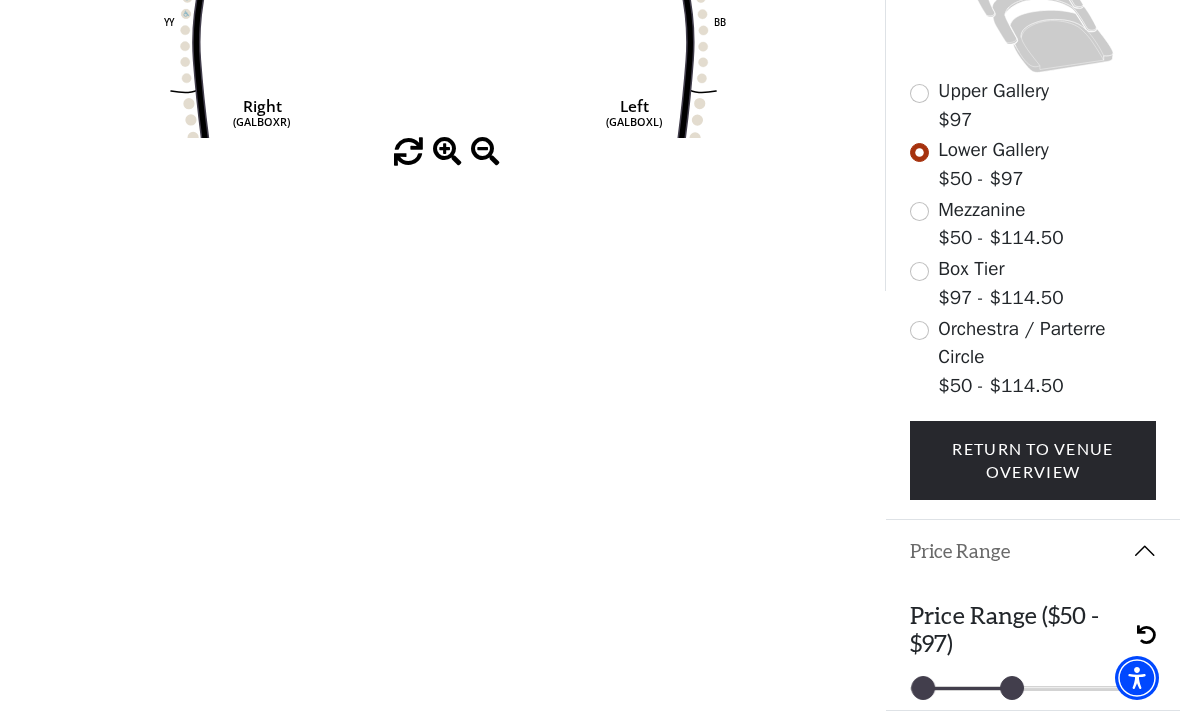 click at bounding box center (1146, 634) 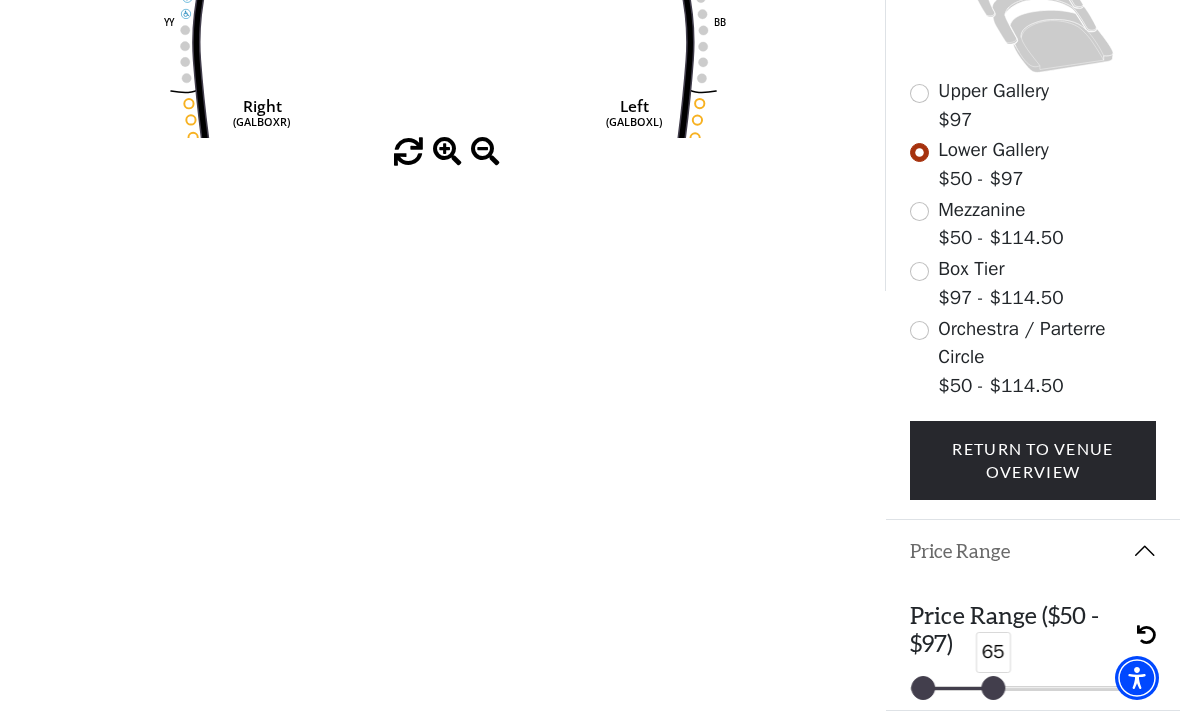 drag, startPoint x: 1145, startPoint y: 688, endPoint x: 994, endPoint y: 689, distance: 151.00331 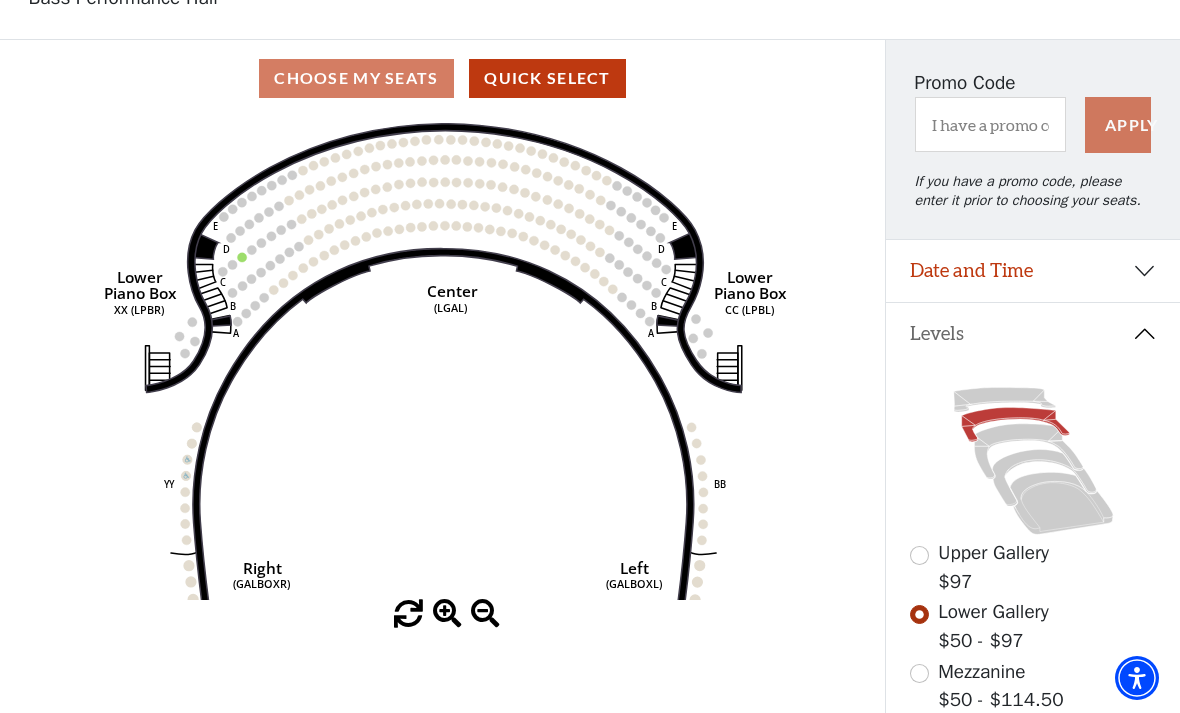scroll, scrollTop: 136, scrollLeft: 0, axis: vertical 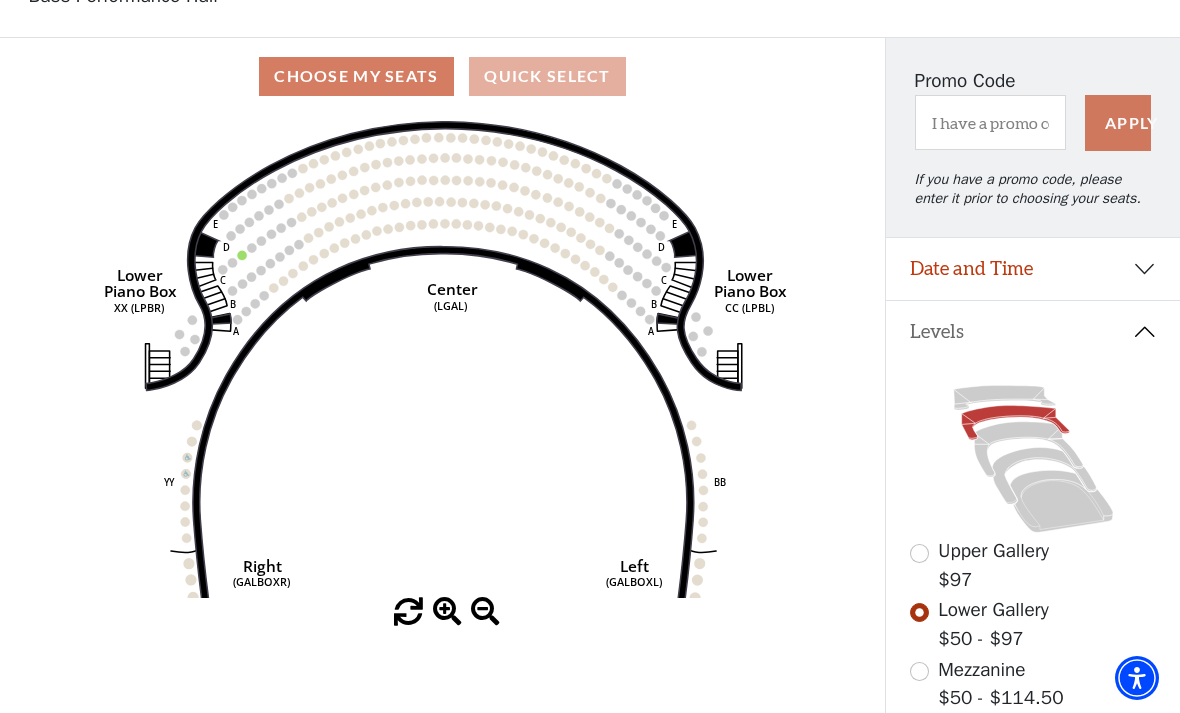 click on "Quick Select" at bounding box center (547, 76) 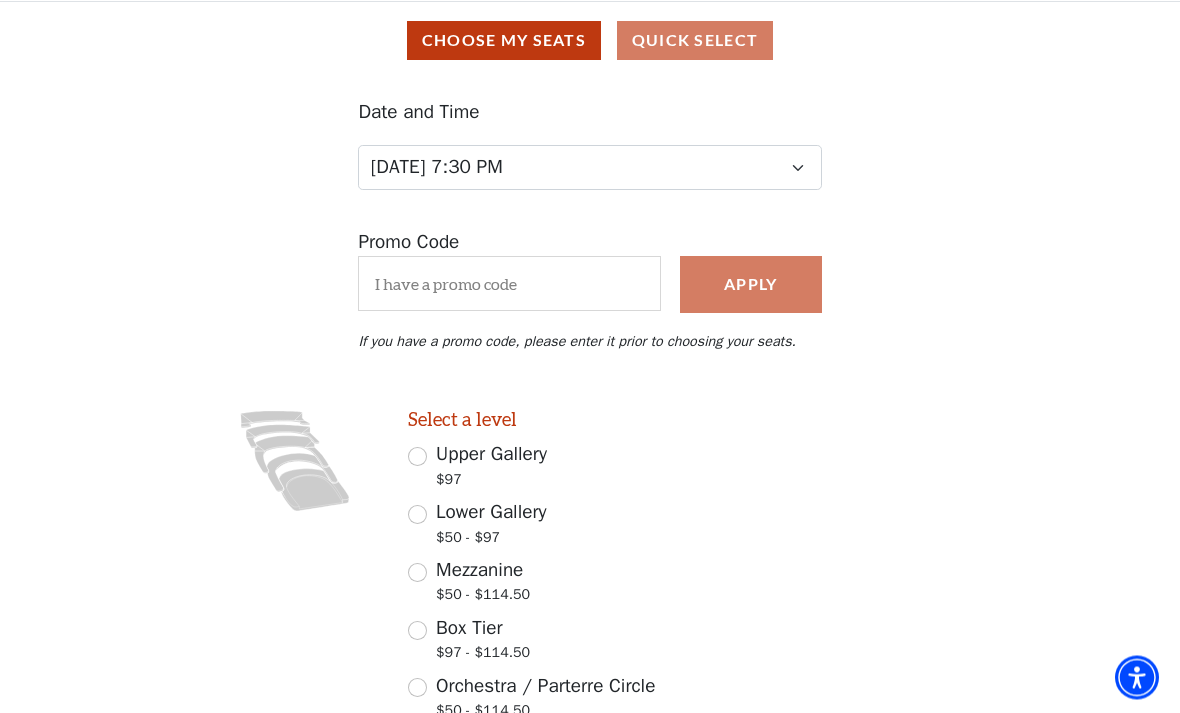 scroll, scrollTop: 227, scrollLeft: 0, axis: vertical 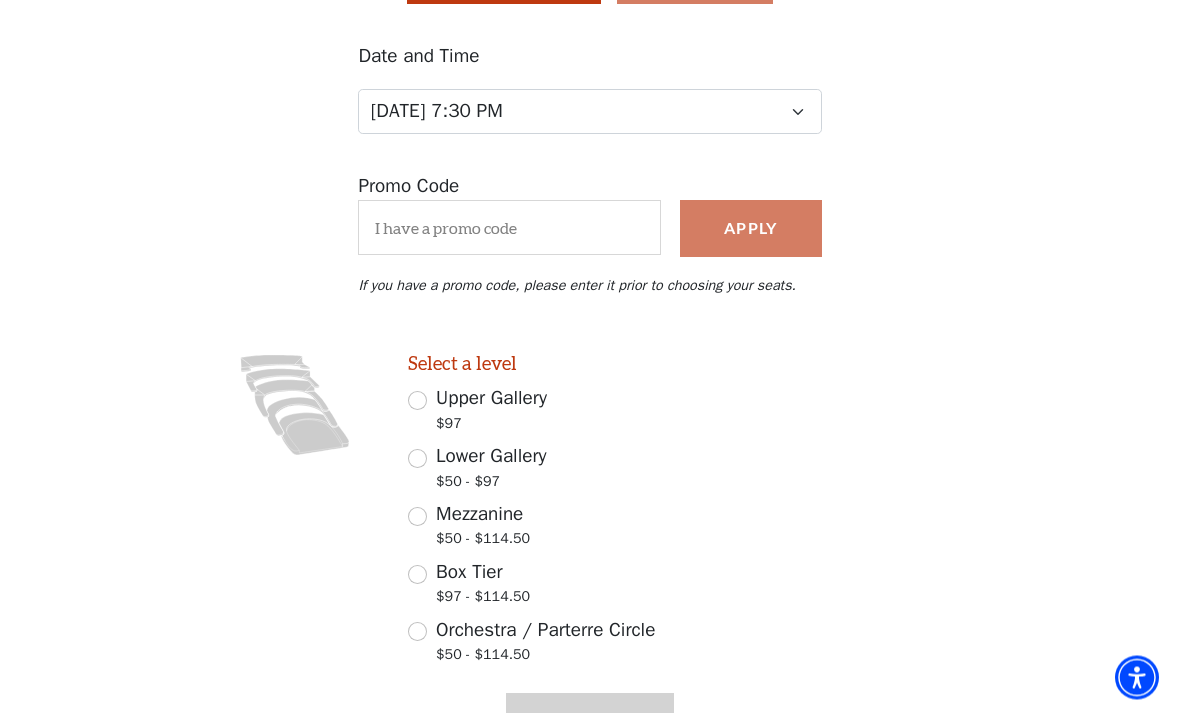 click on "Mezzanine     $50 - $114.50" at bounding box center [417, 517] 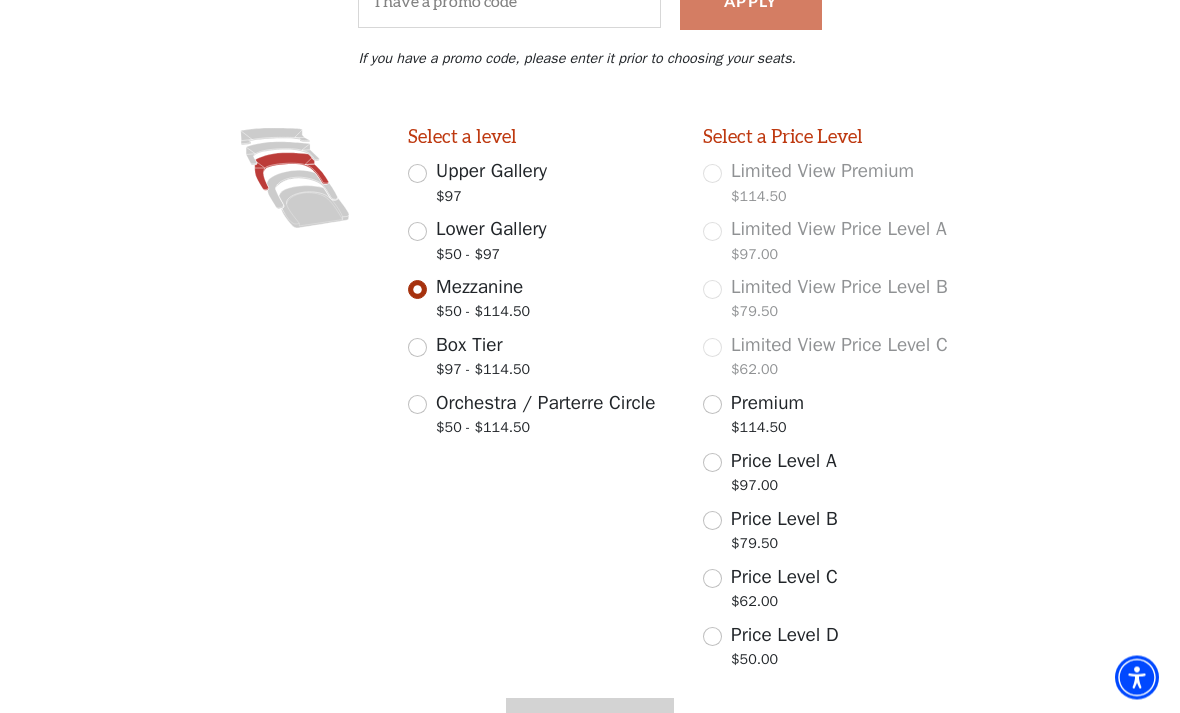 scroll, scrollTop: 493, scrollLeft: 0, axis: vertical 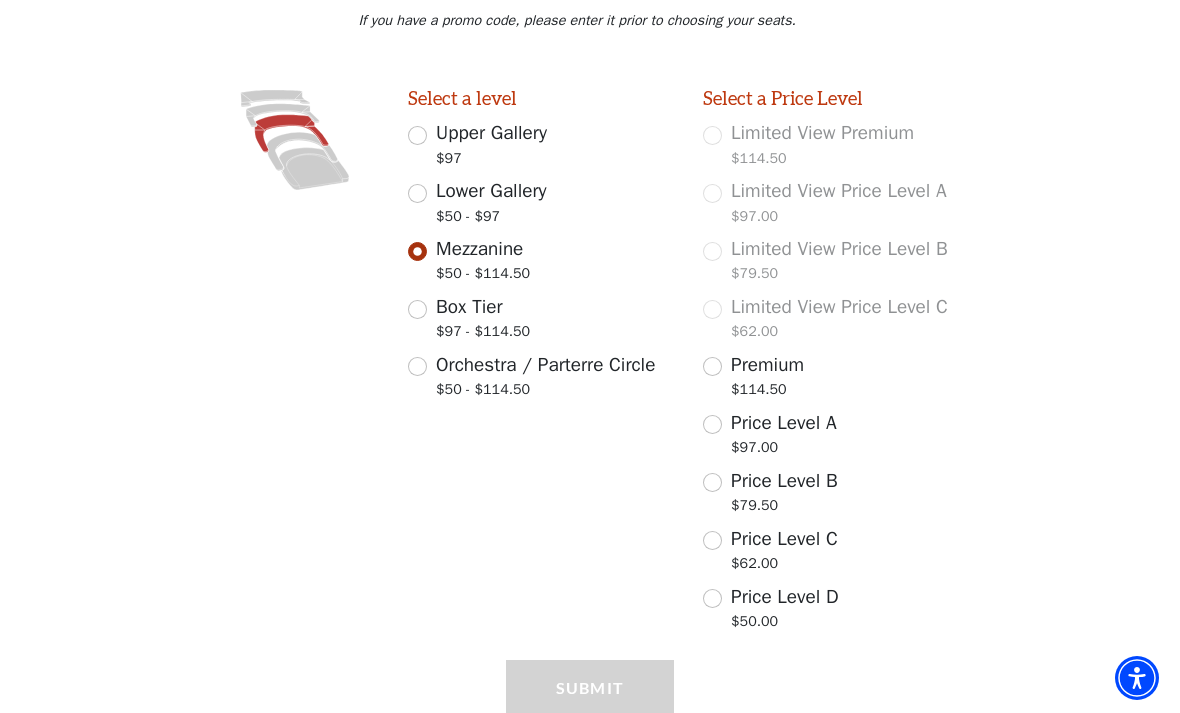 click on "Price Level D $50.00" at bounding box center [712, 598] 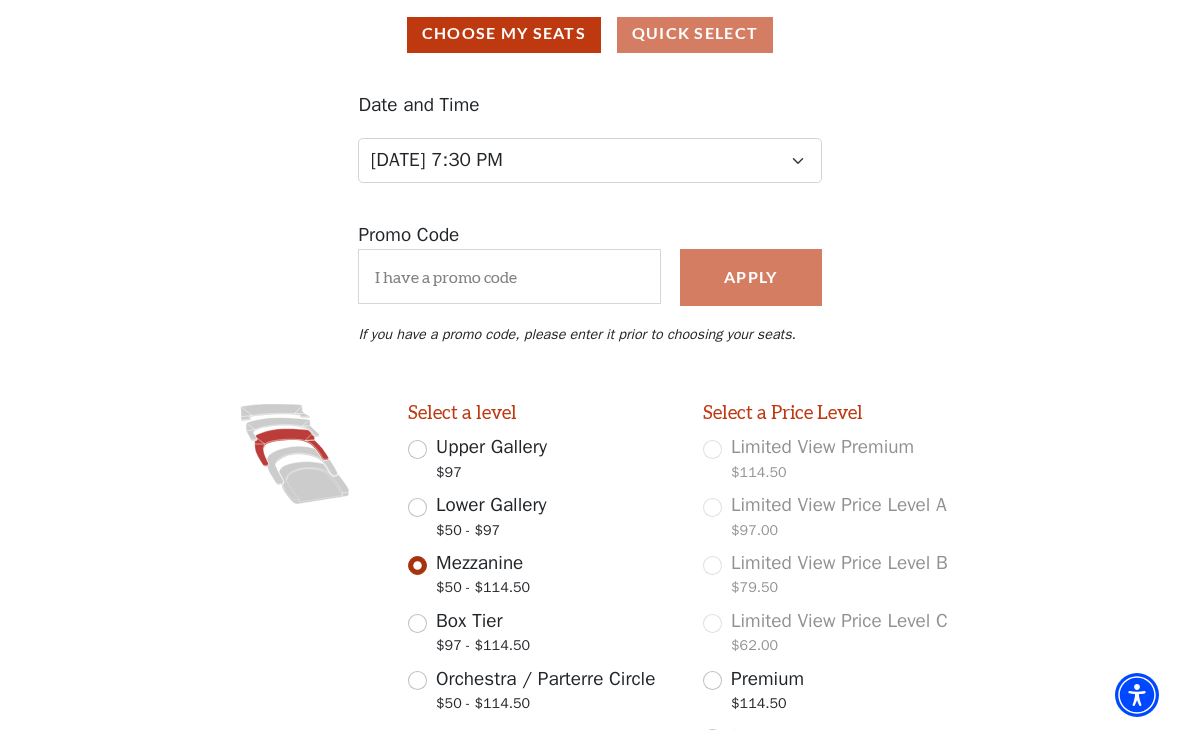 scroll, scrollTop: 0, scrollLeft: 0, axis: both 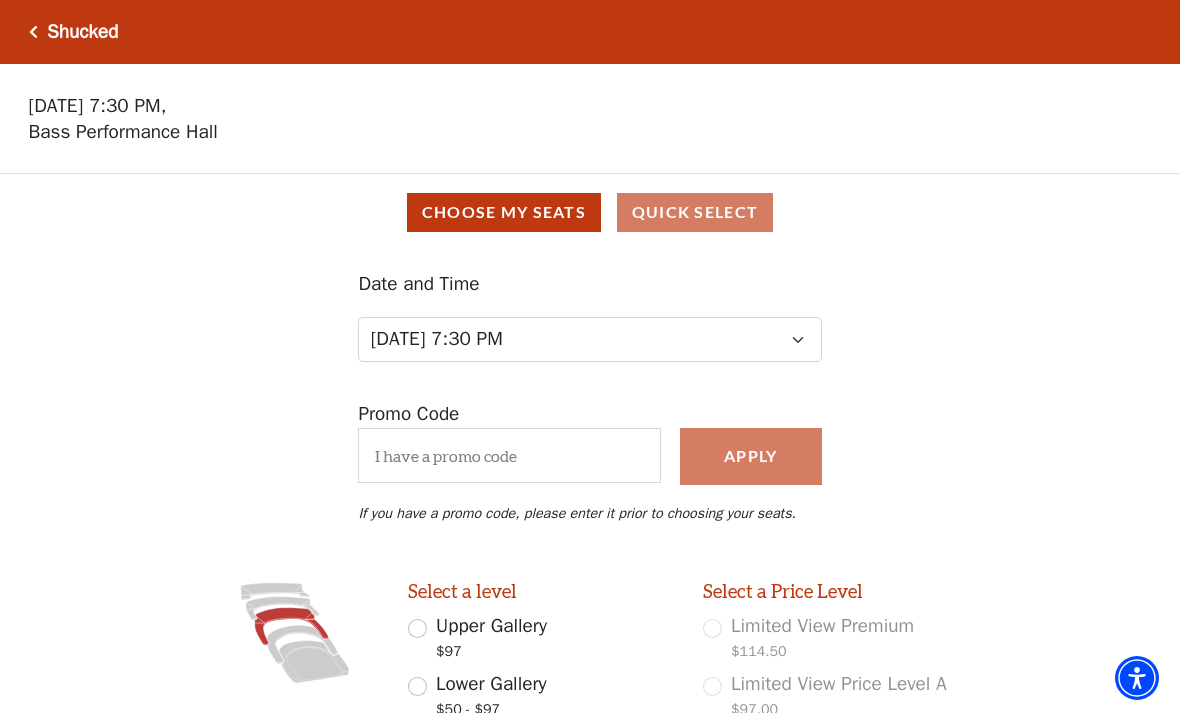 click on "Shucked   Your Tickets       Filters" at bounding box center (590, 32) 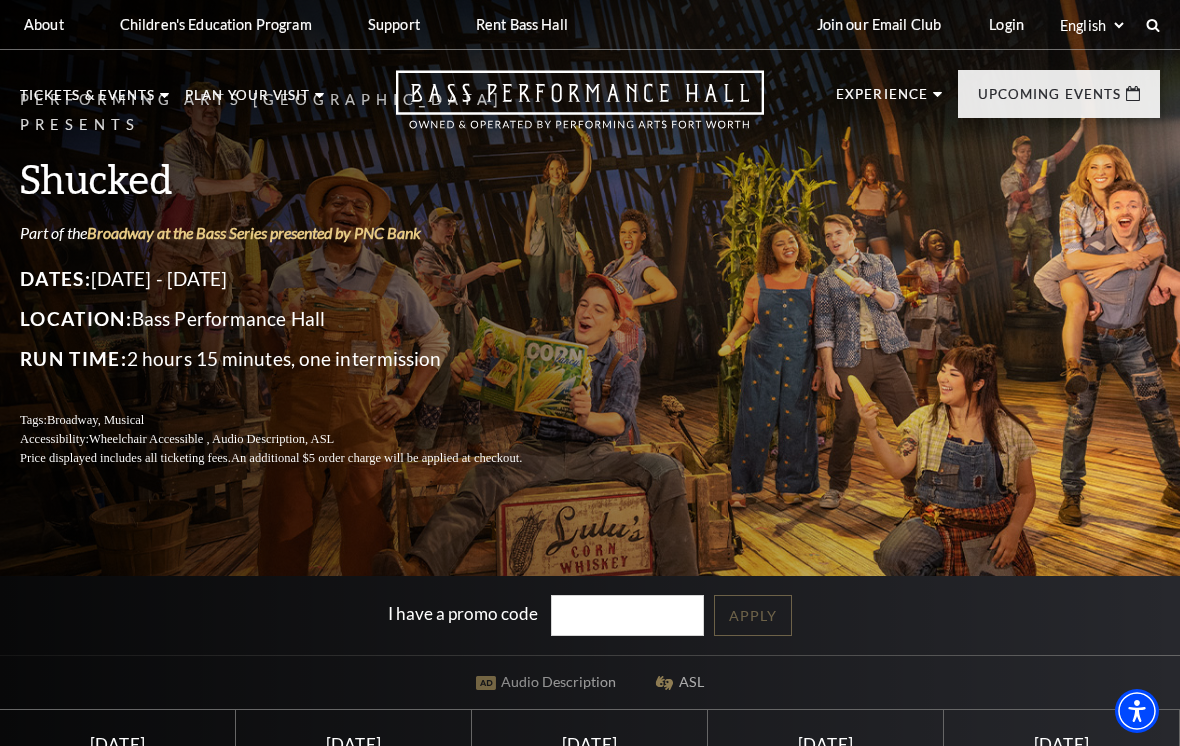 scroll, scrollTop: 0, scrollLeft: 0, axis: both 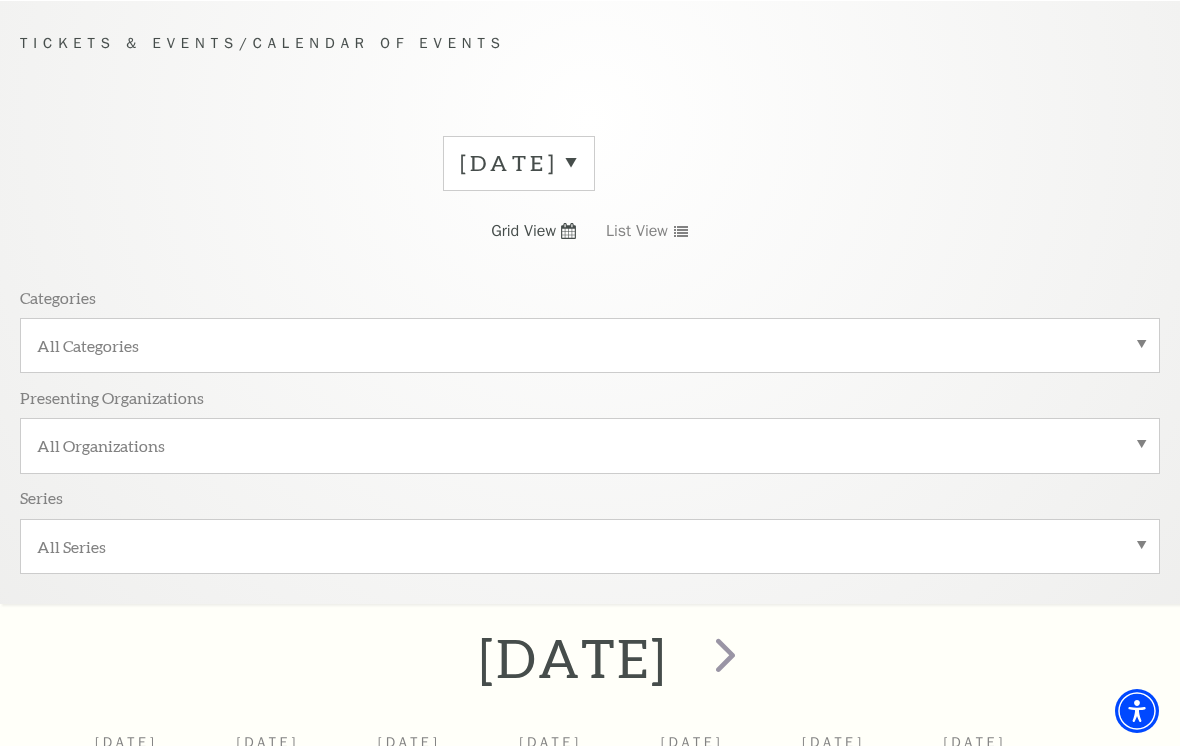 click on "July 2025" at bounding box center [519, 163] 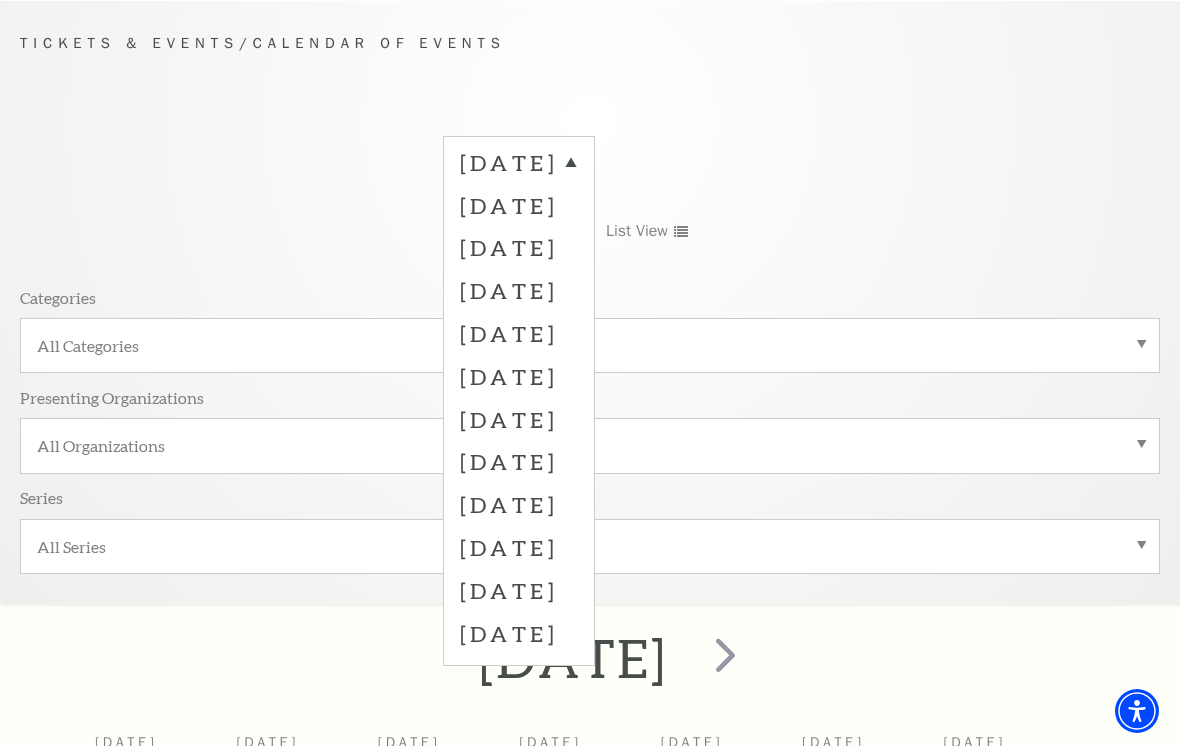 click on "August 2025" at bounding box center [519, 205] 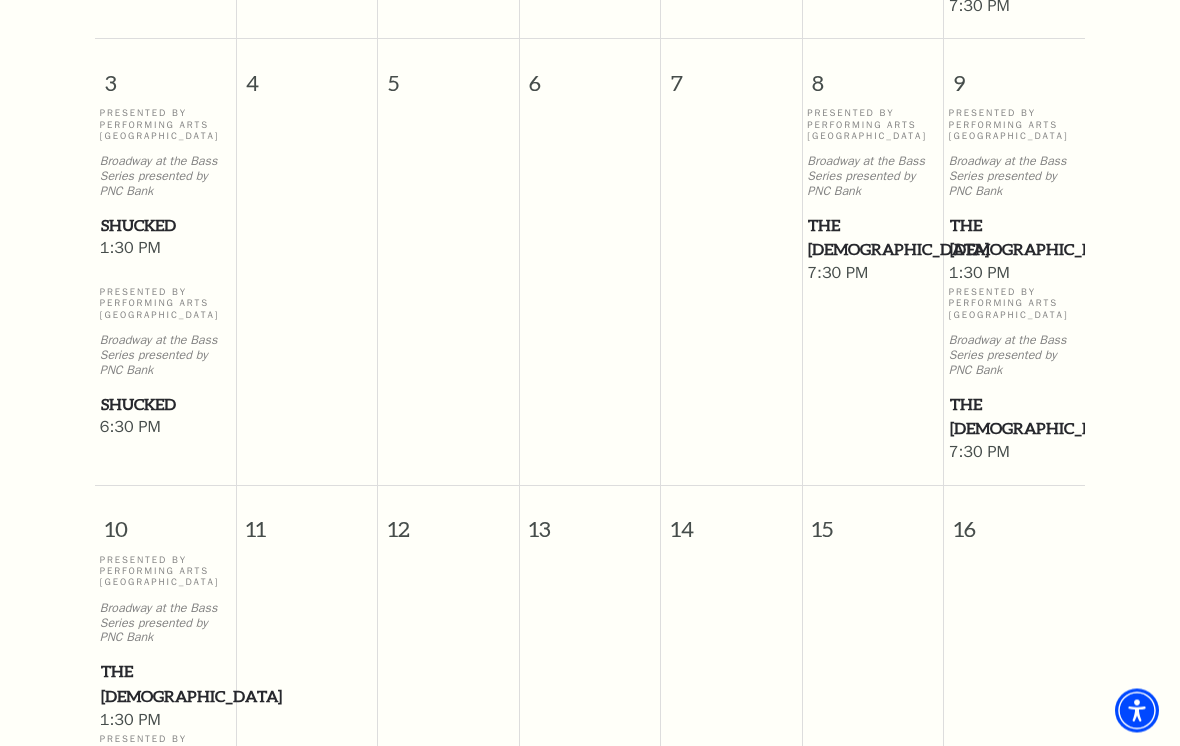 scroll, scrollTop: 1287, scrollLeft: 0, axis: vertical 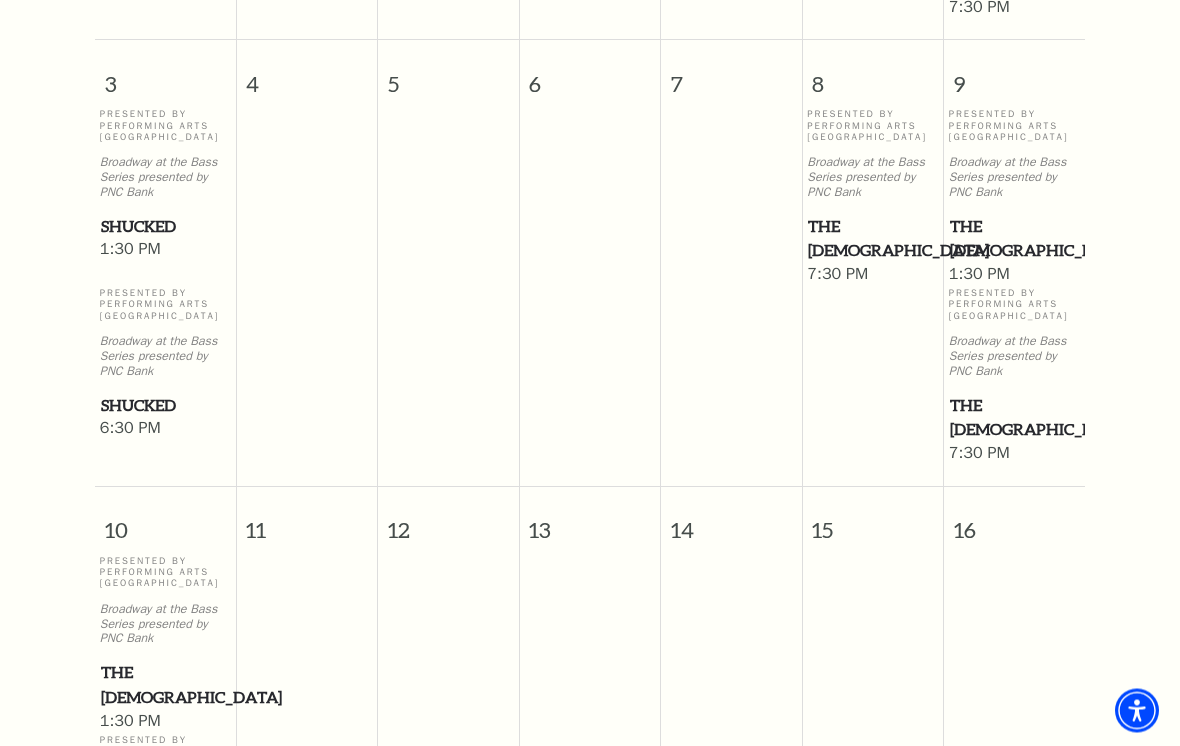 click on "The [DEMOGRAPHIC_DATA]" at bounding box center (872, 239) 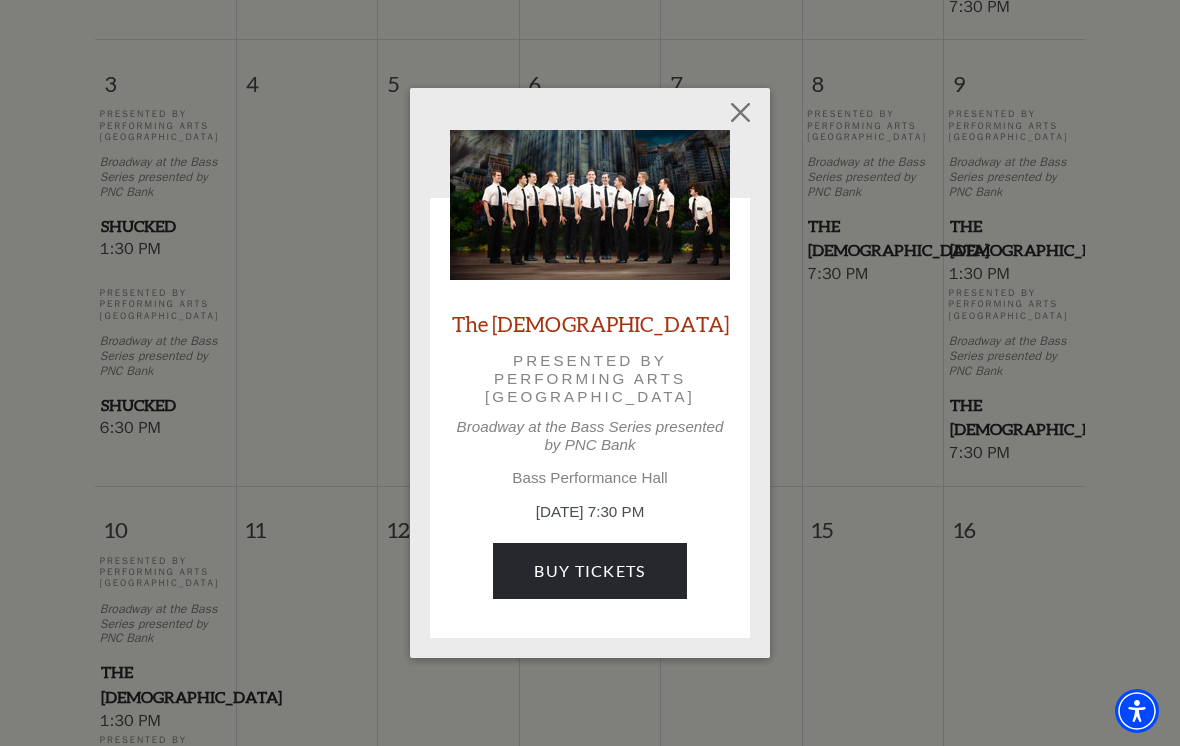 click on "The Book of Mormon   Presented by Performing Arts Fort Worth   Broadway at the Bass Series presented by PNC Bank   Bass Performance Hall
August 8, 7:30 PM
Buy Tickets" at bounding box center (590, 374) 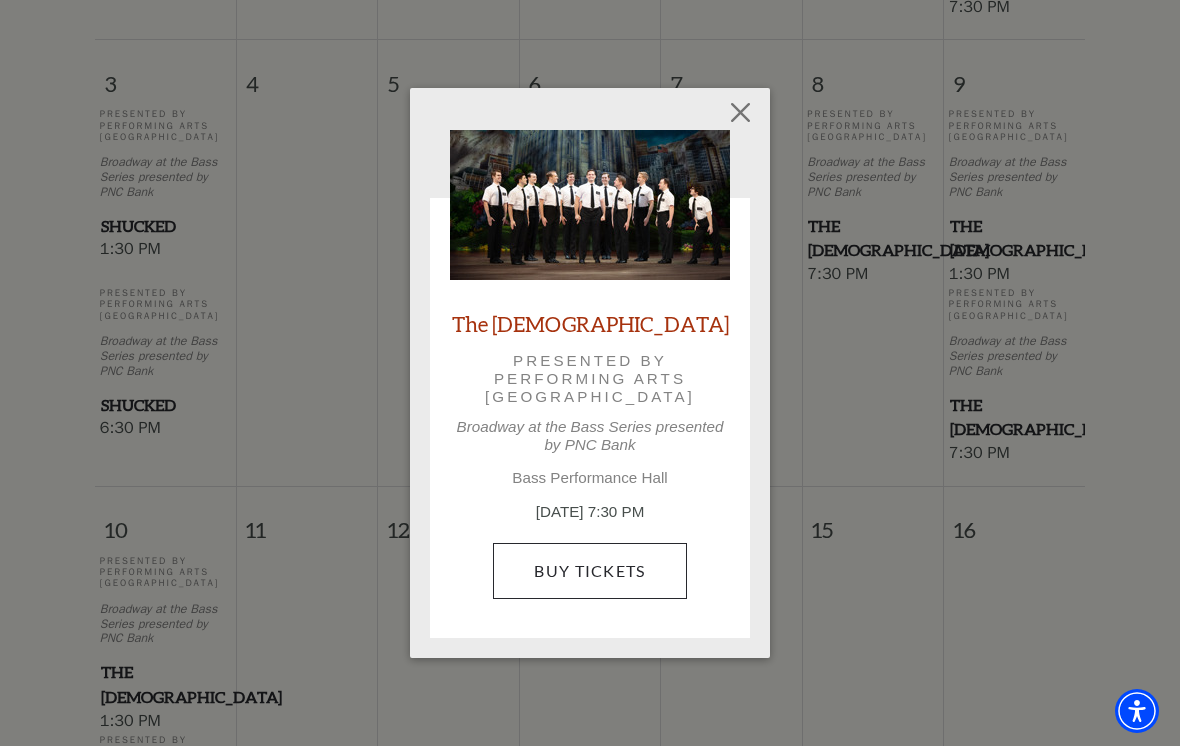click on "Buy Tickets" at bounding box center [589, 571] 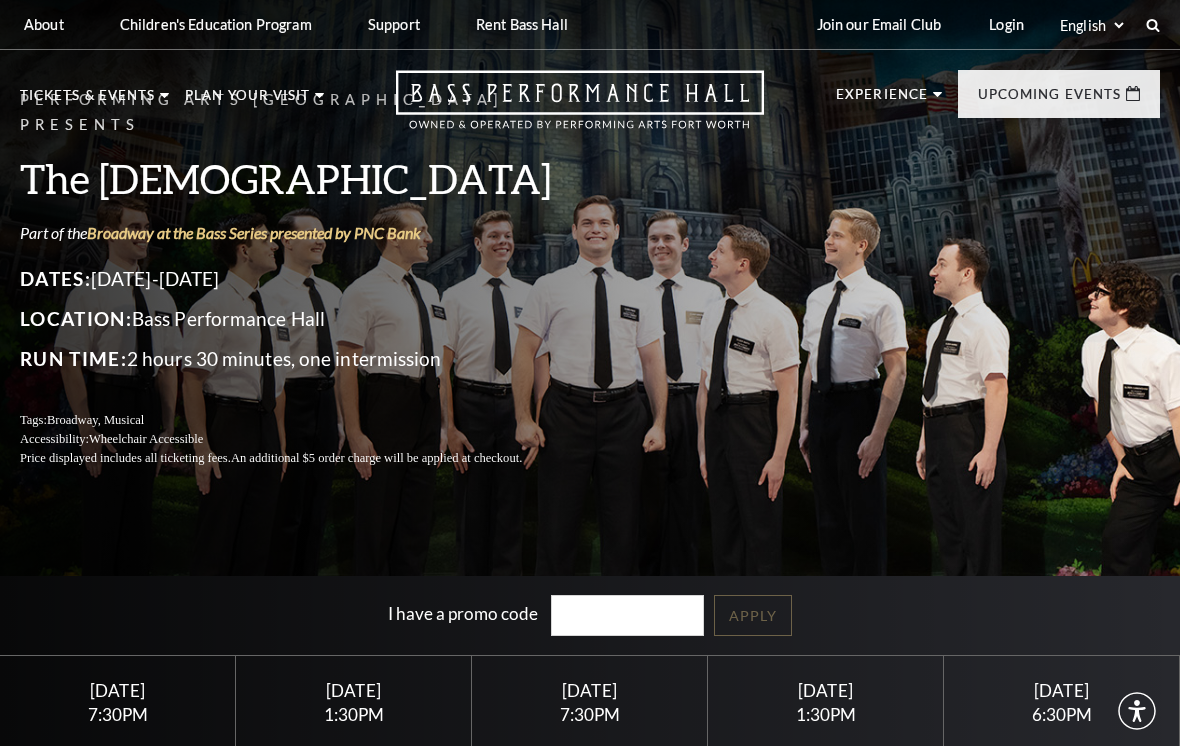 scroll, scrollTop: 0, scrollLeft: 0, axis: both 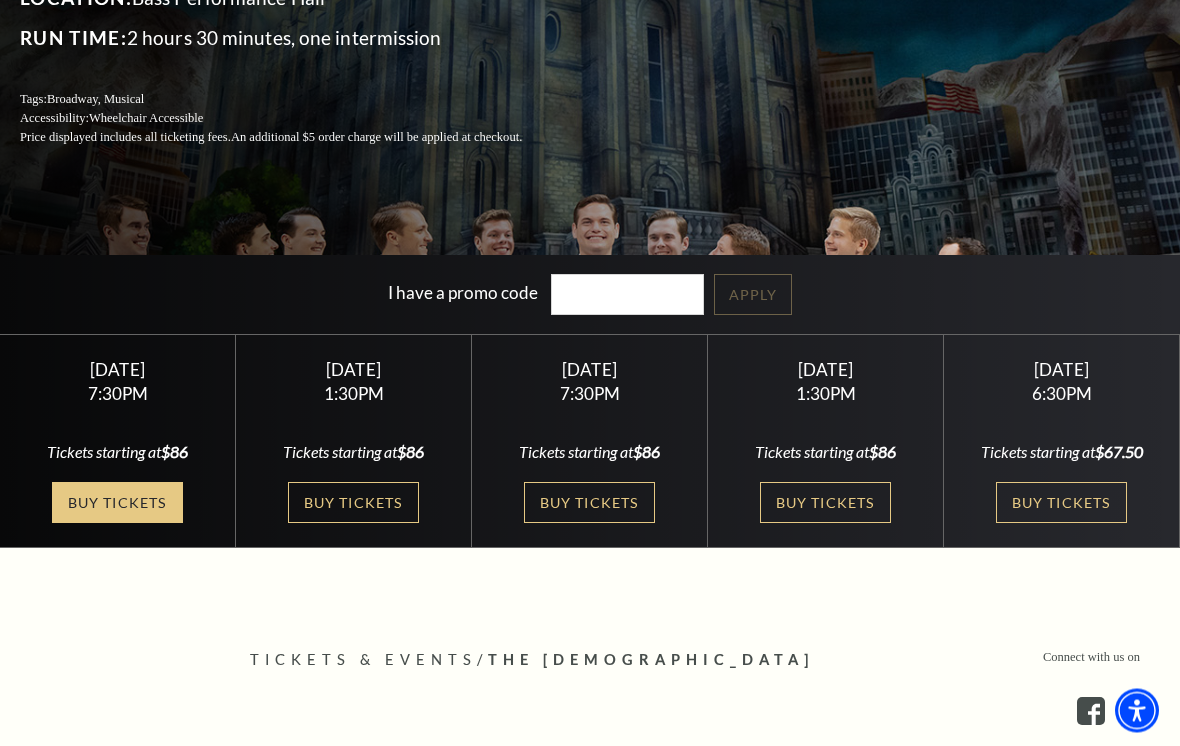 click on "Buy Tickets" at bounding box center (117, 503) 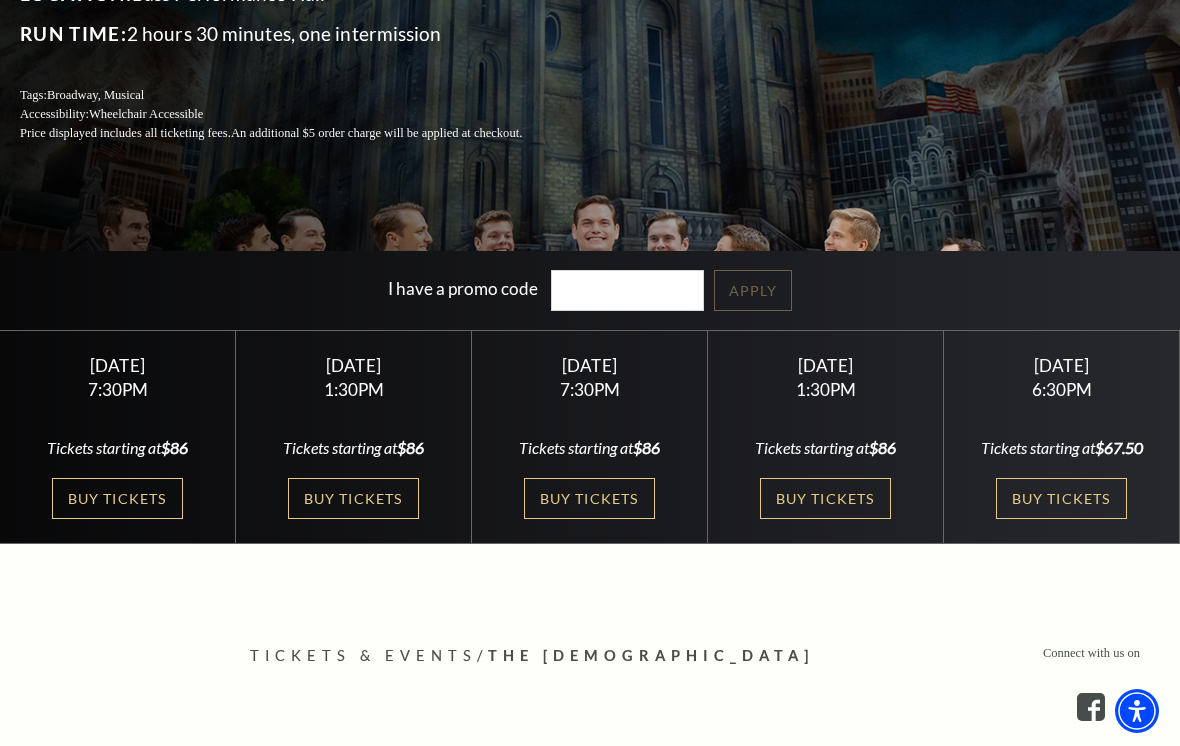 scroll, scrollTop: 321, scrollLeft: 0, axis: vertical 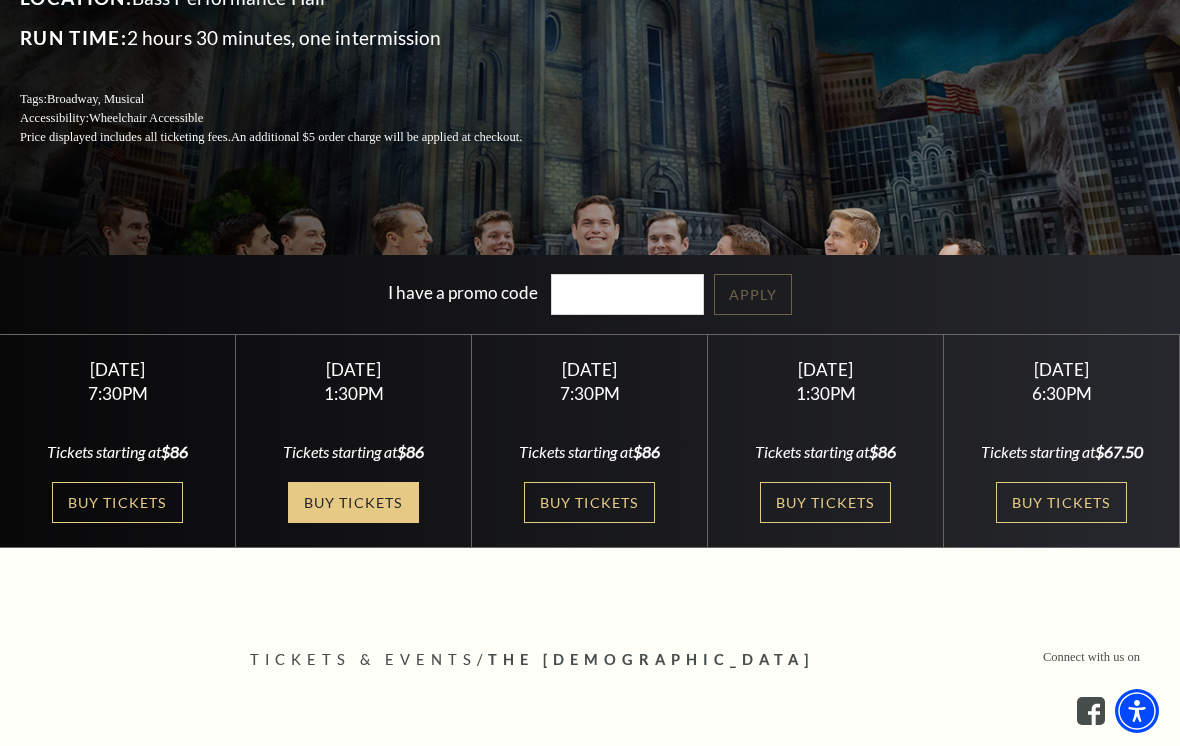 click on "Buy Tickets" at bounding box center (353, 502) 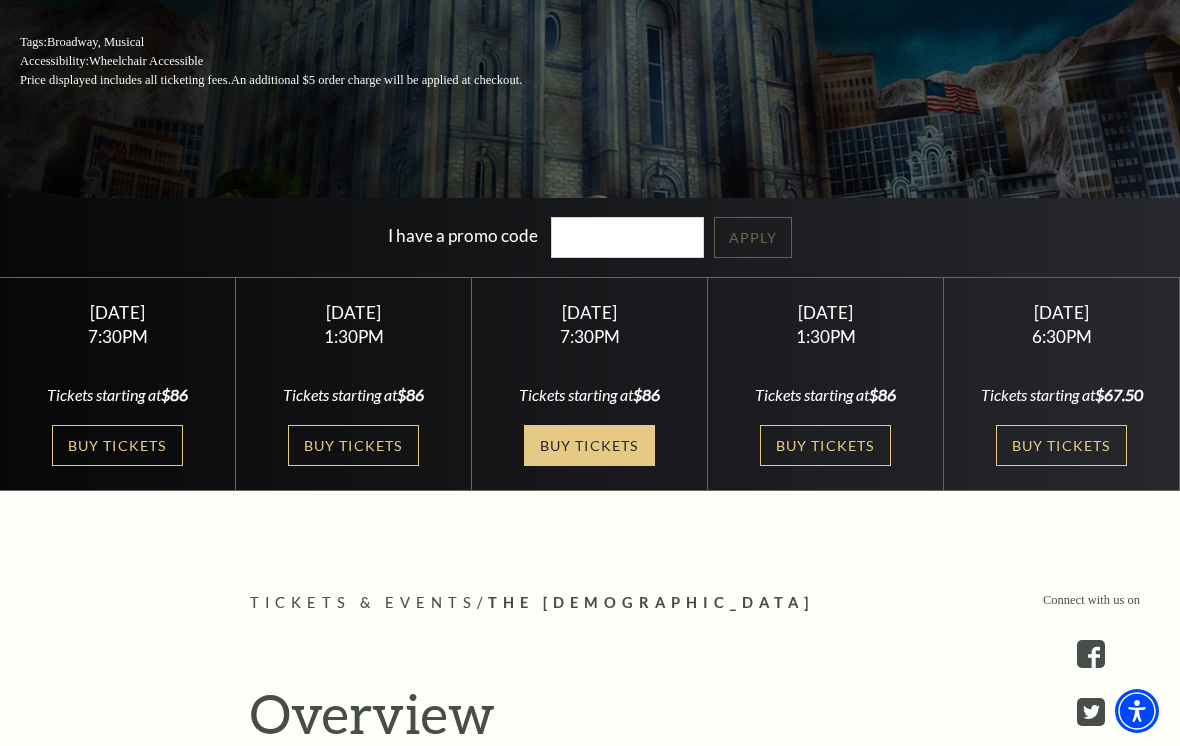 scroll, scrollTop: 377, scrollLeft: 0, axis: vertical 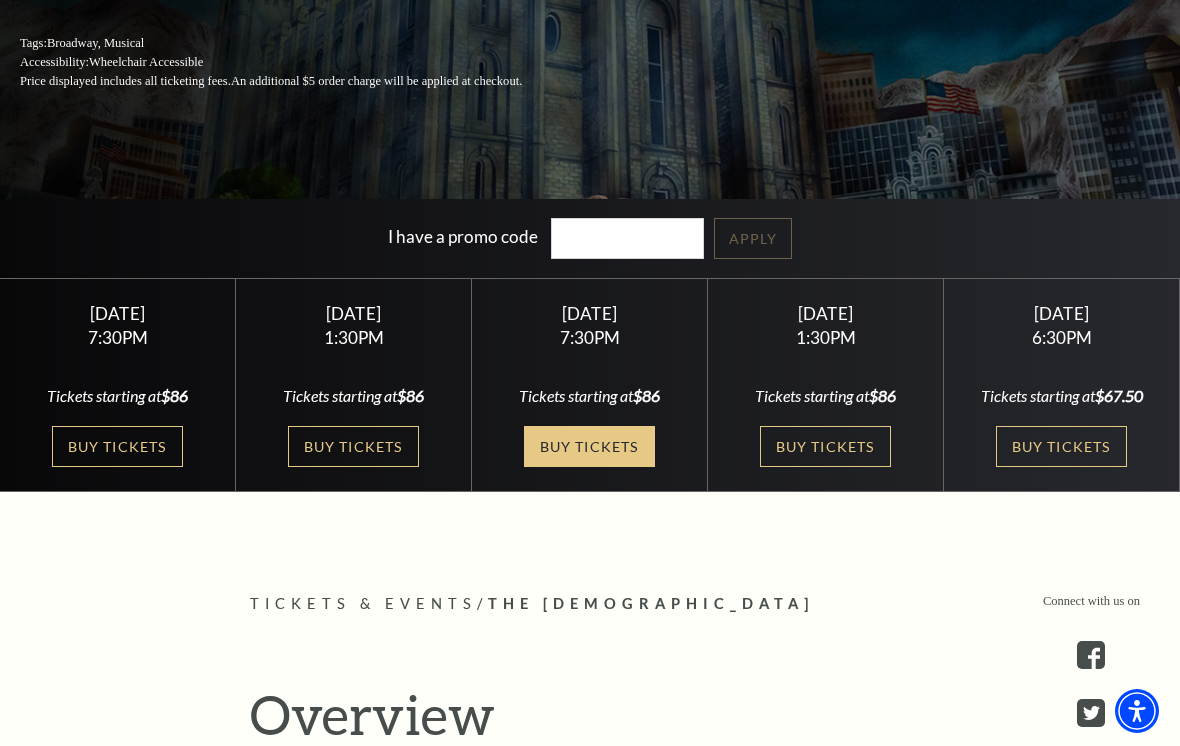 click on "Buy Tickets" at bounding box center [589, 446] 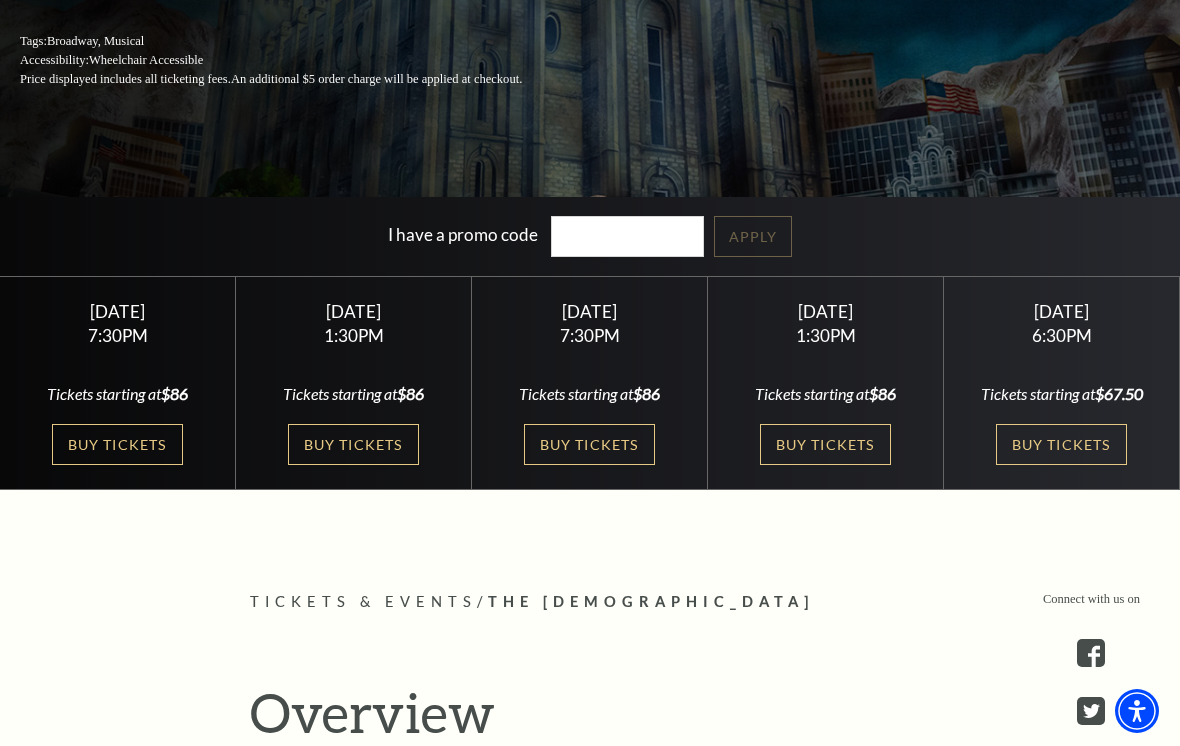 scroll, scrollTop: 377, scrollLeft: 0, axis: vertical 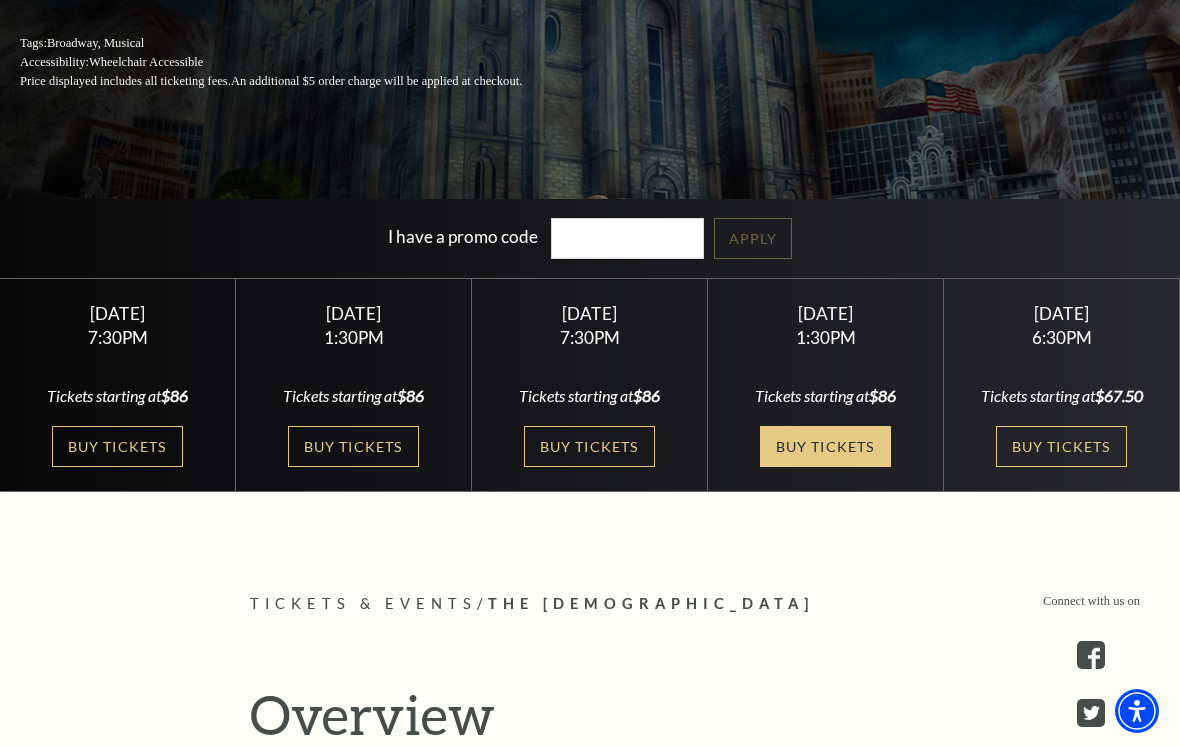 click on "Buy Tickets" at bounding box center (825, 446) 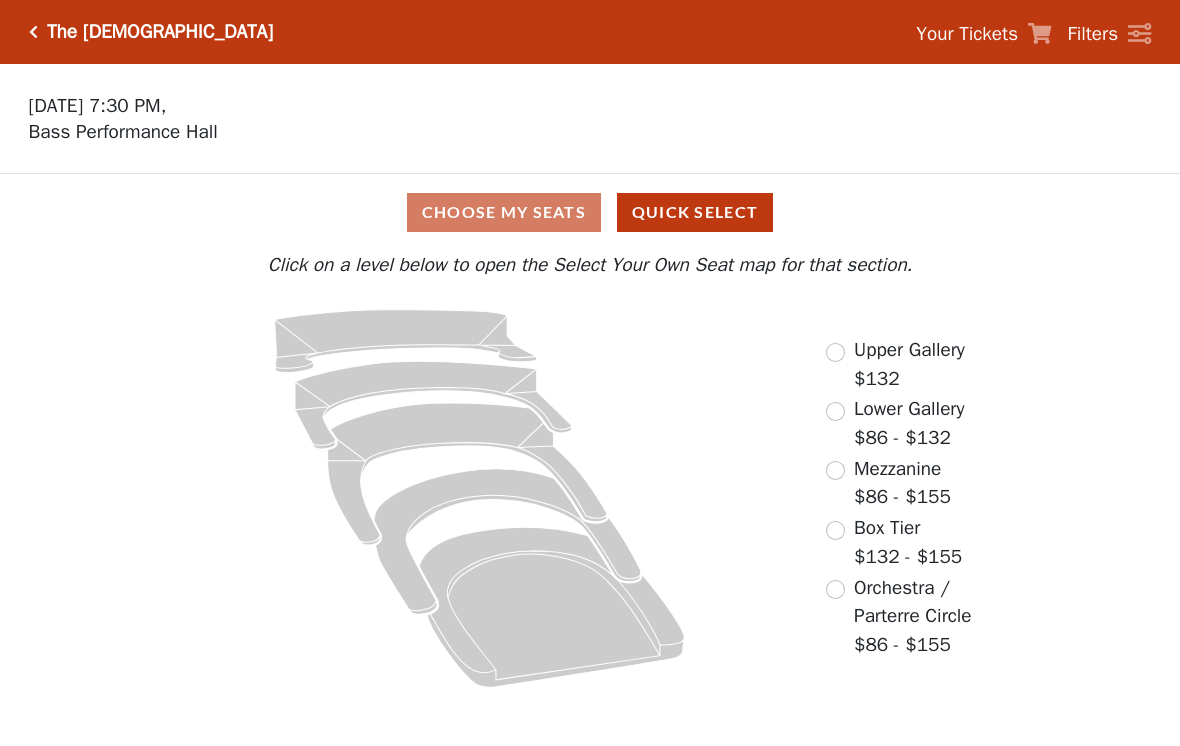 scroll, scrollTop: 0, scrollLeft: 0, axis: both 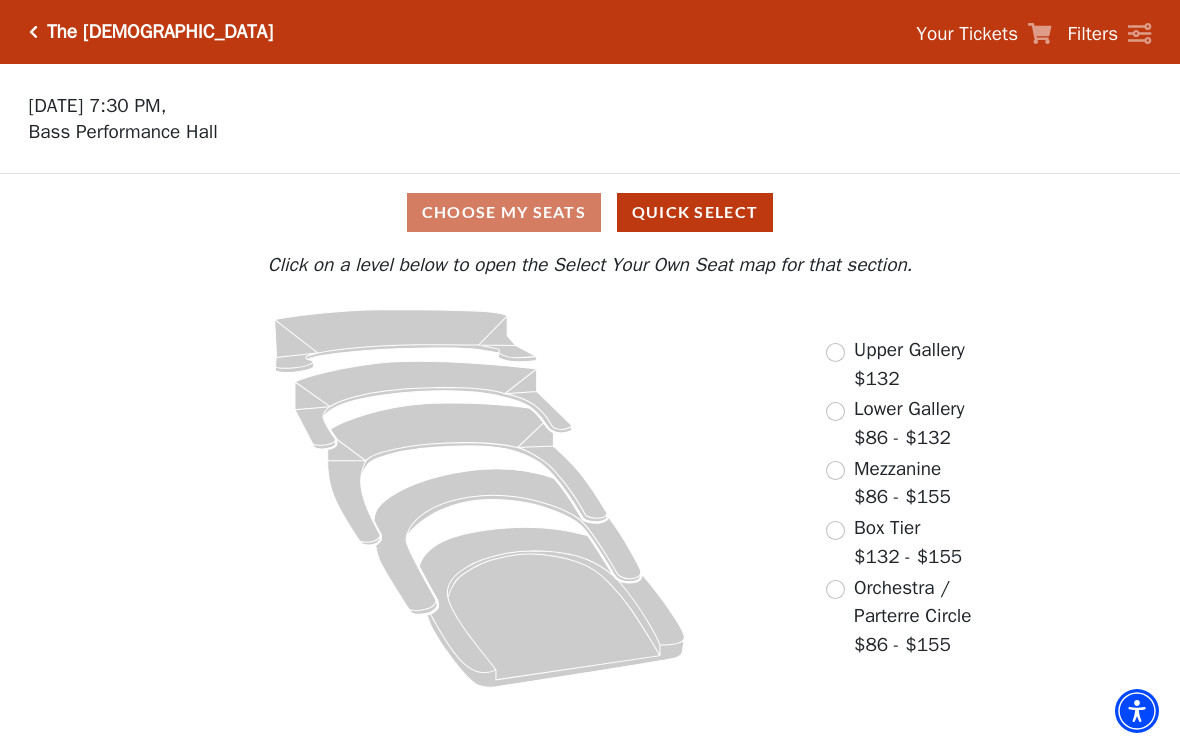 click at bounding box center [835, 589] 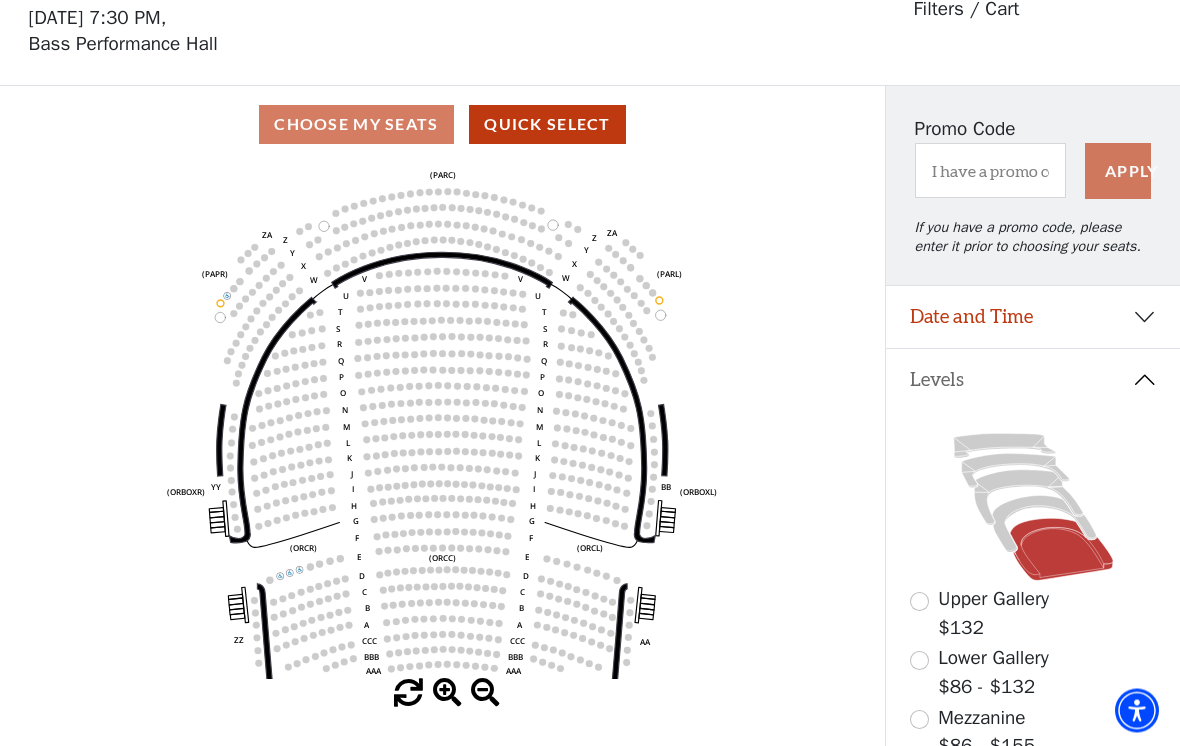 scroll, scrollTop: 70, scrollLeft: 0, axis: vertical 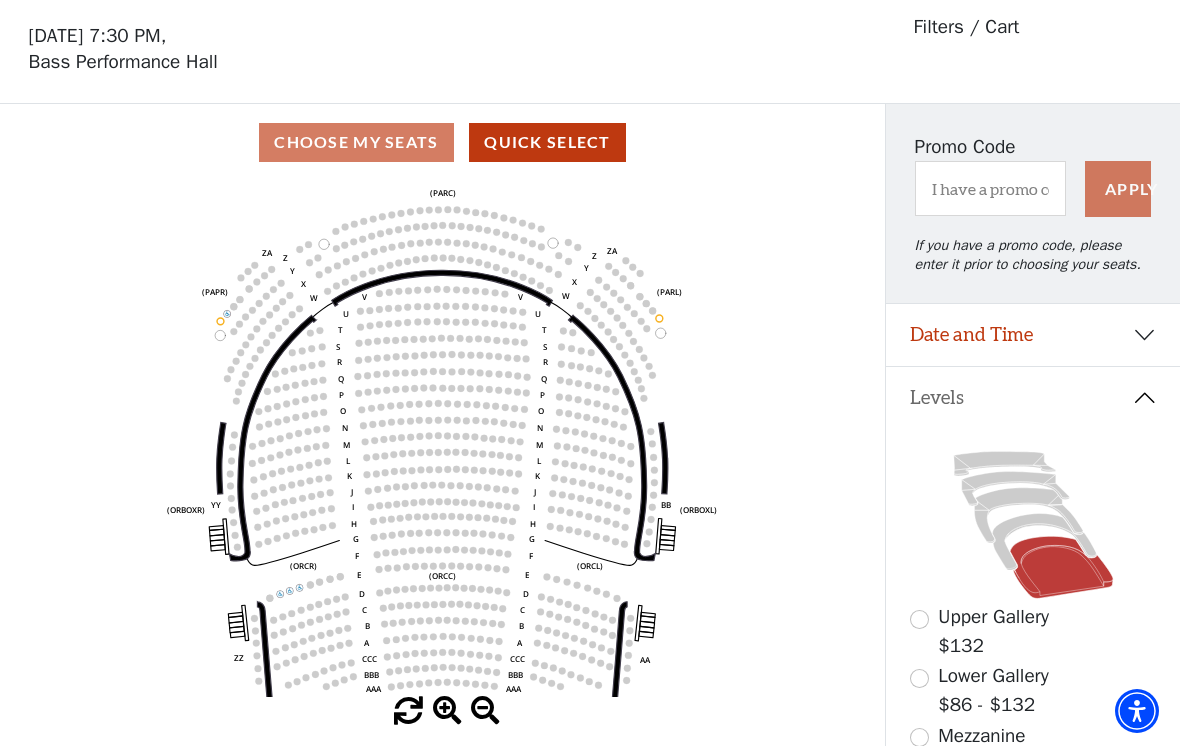 click on "Upper Gallery $132" at bounding box center (1033, 631) 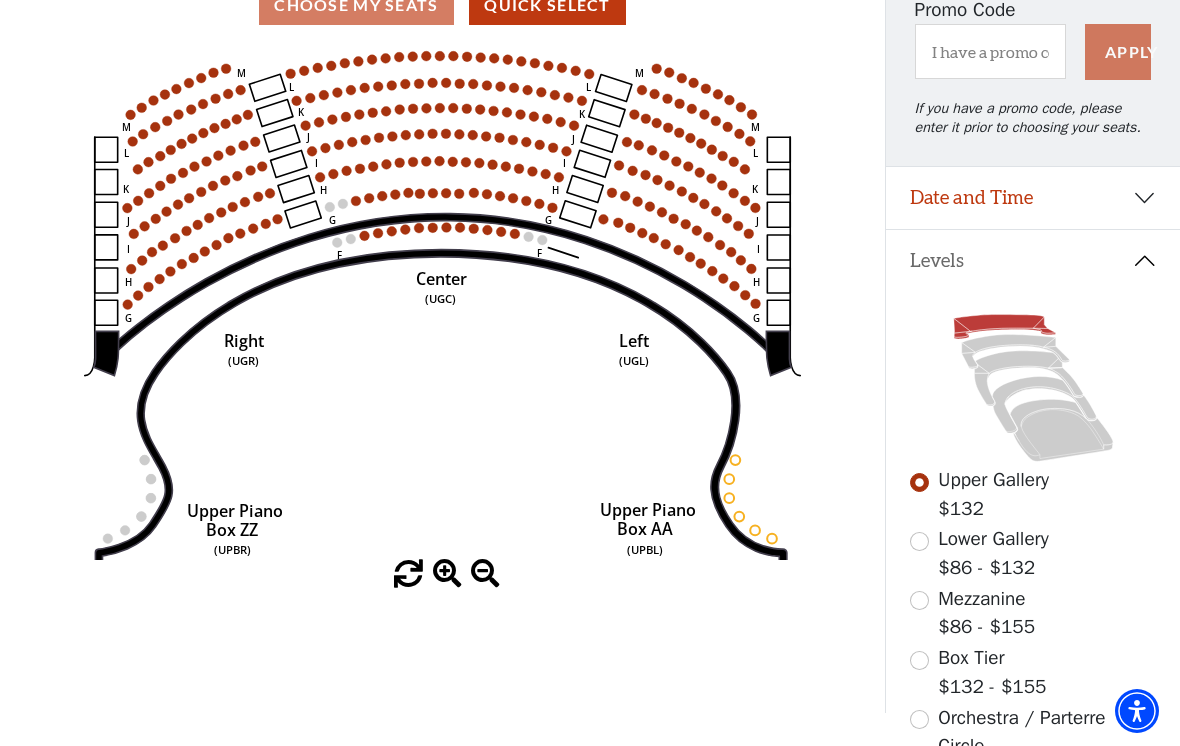 scroll, scrollTop: 218, scrollLeft: 0, axis: vertical 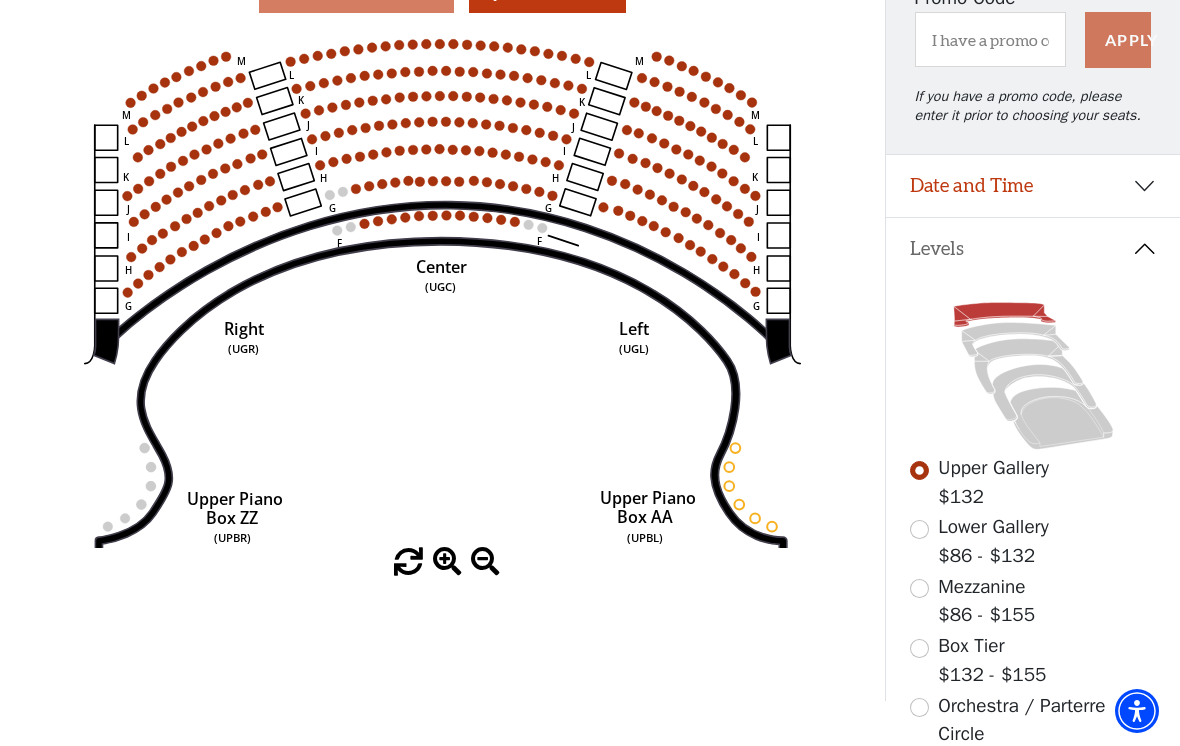 click at bounding box center [919, 529] 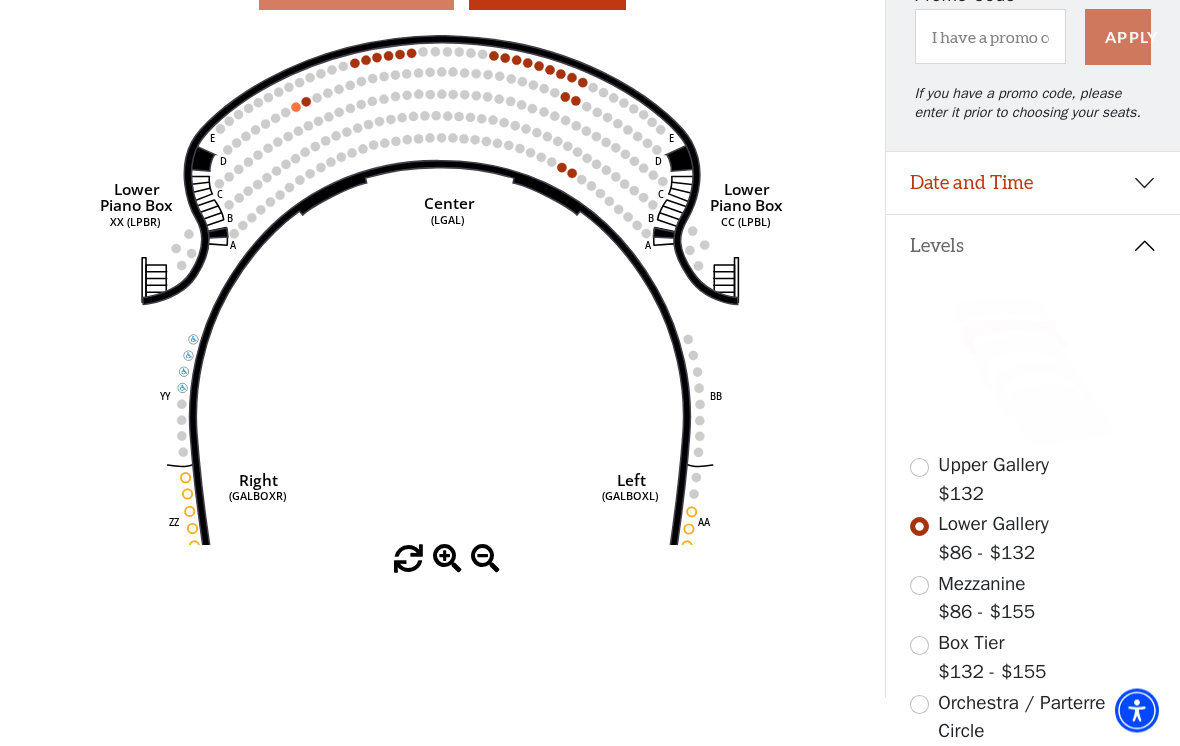 scroll, scrollTop: 222, scrollLeft: 0, axis: vertical 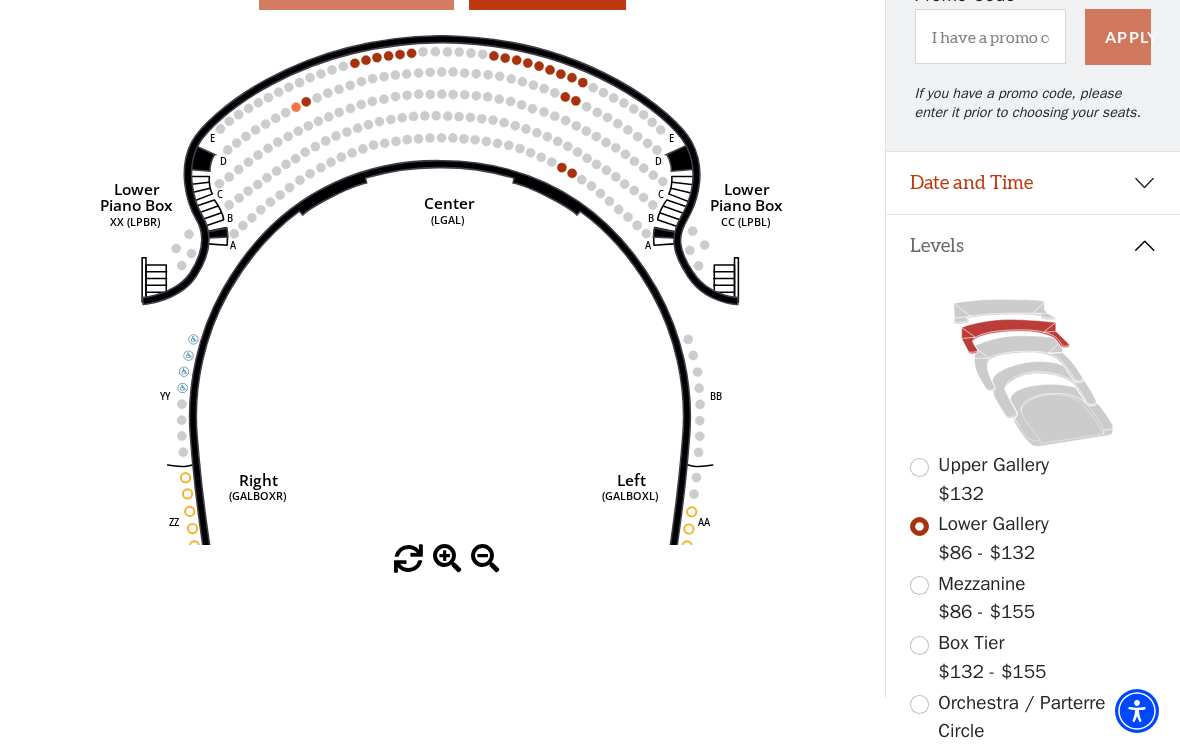click at bounding box center [919, 585] 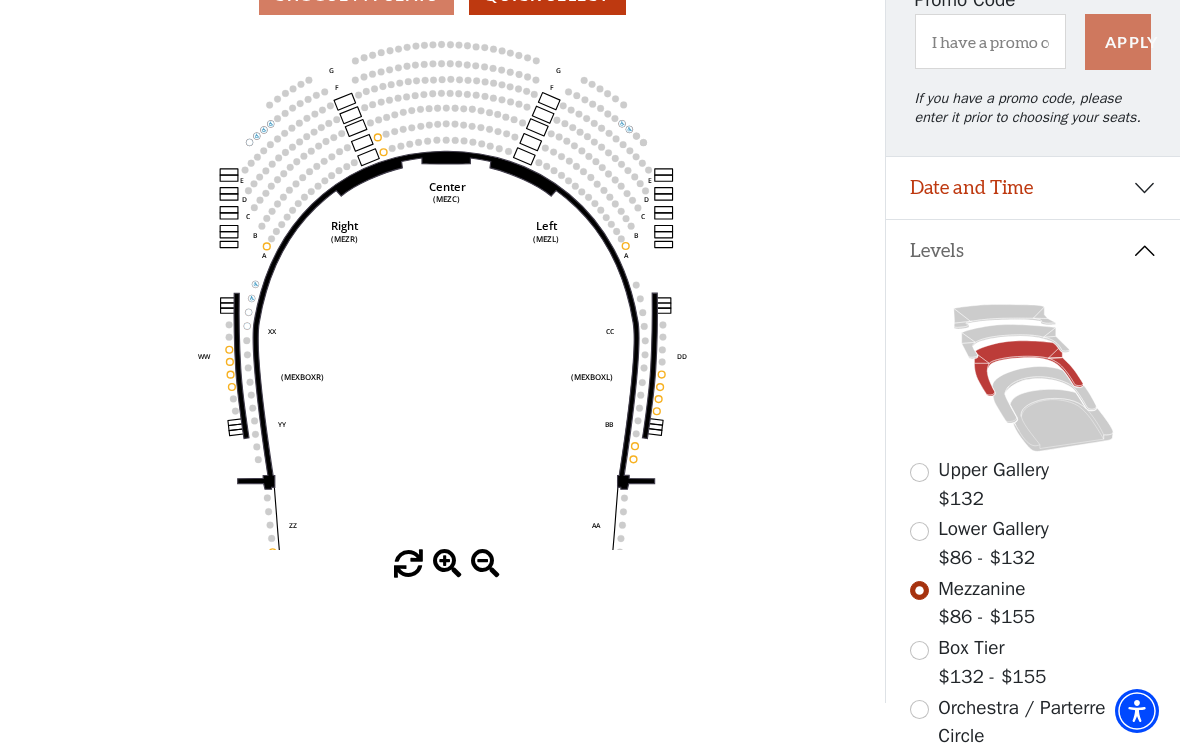 scroll, scrollTop: 239, scrollLeft: 0, axis: vertical 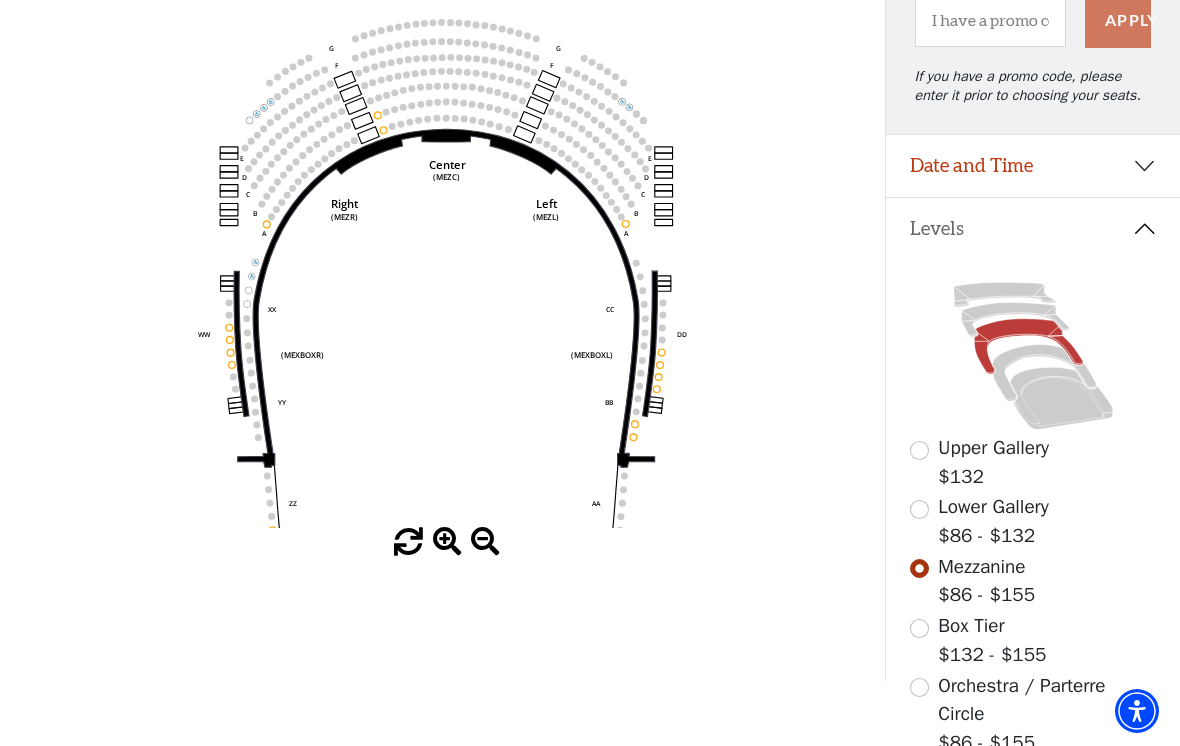 click at bounding box center (919, 628) 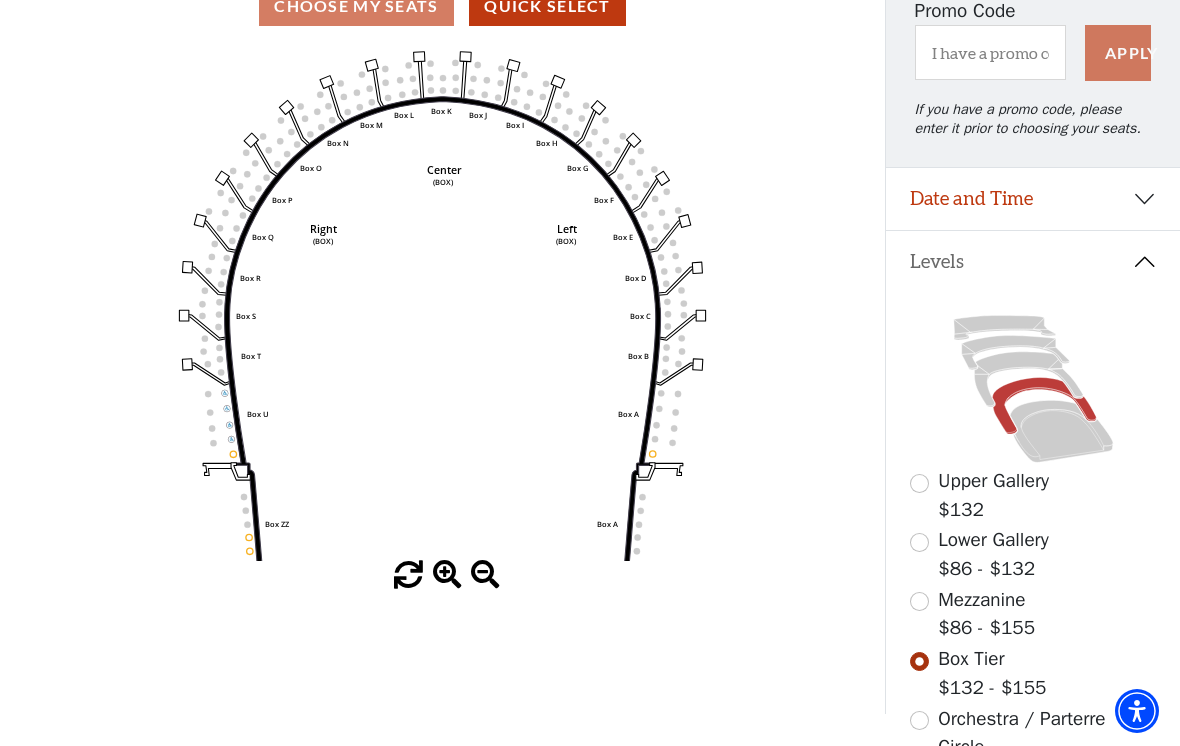 scroll, scrollTop: 217, scrollLeft: 0, axis: vertical 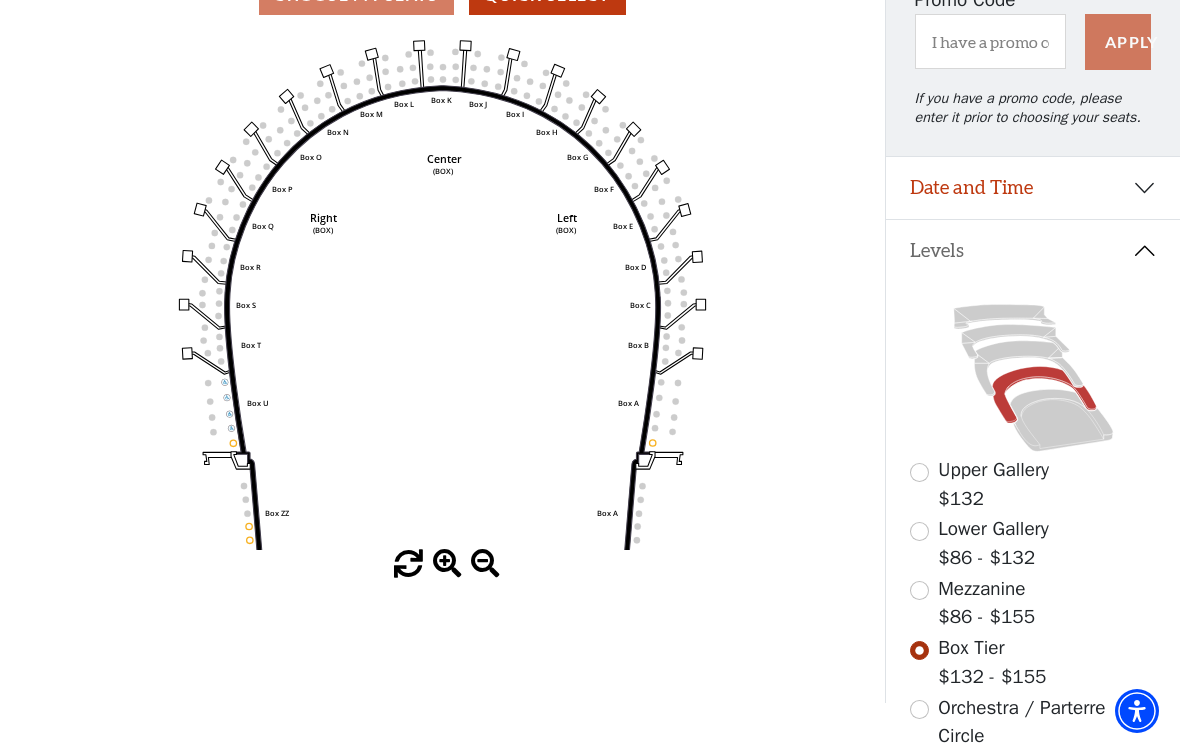 click on "Orchestra / Parterre Circle $86 - $155" at bounding box center [1033, 737] 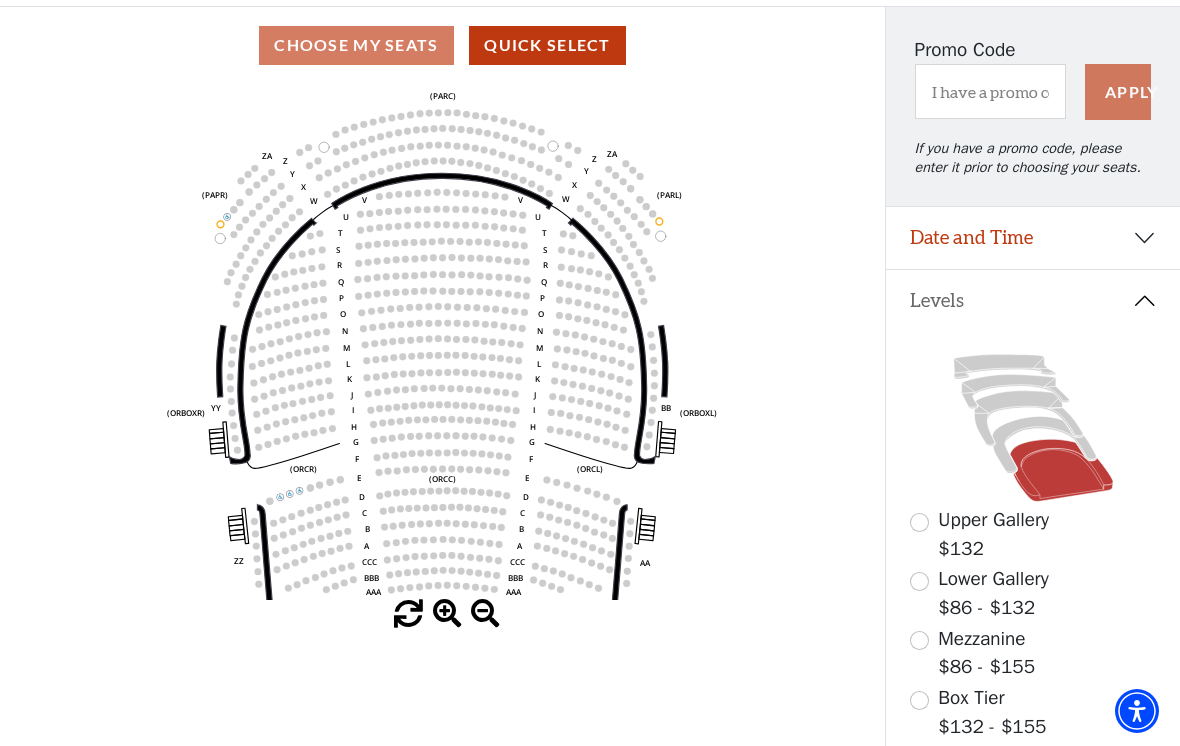 scroll, scrollTop: 166, scrollLeft: 0, axis: vertical 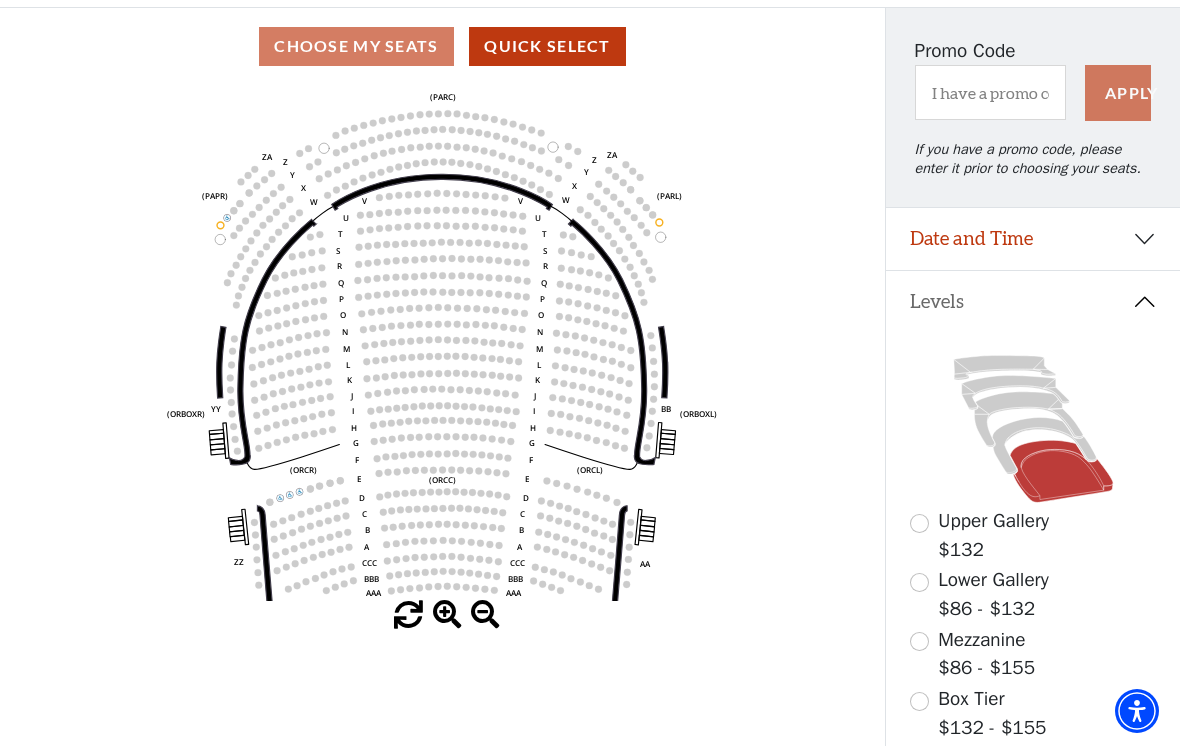 click at bounding box center [919, 523] 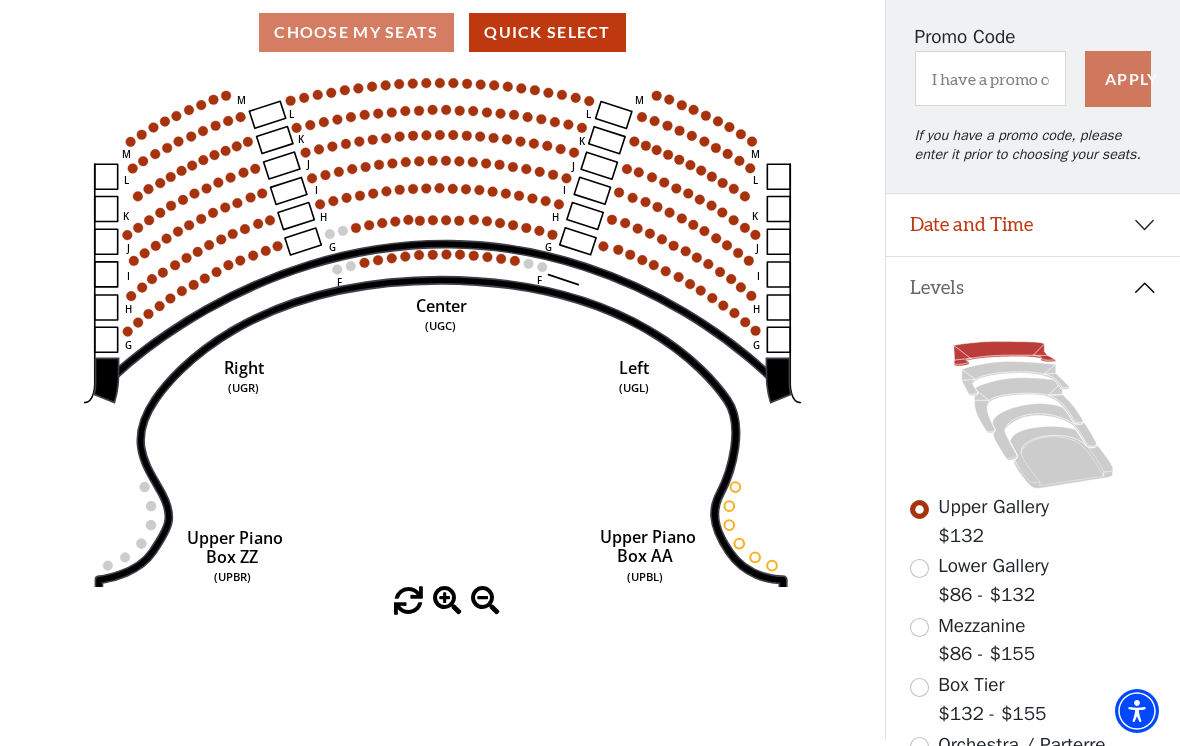 scroll, scrollTop: 183, scrollLeft: 0, axis: vertical 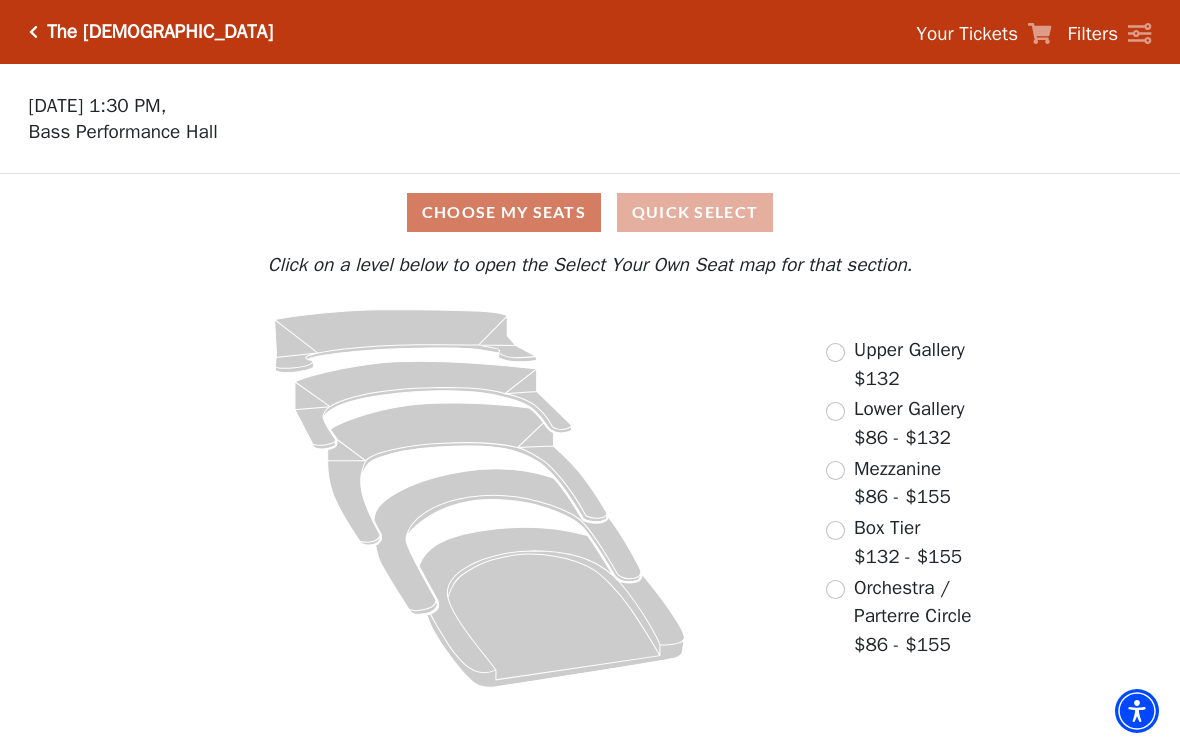 click on "Quick Select" at bounding box center (695, 212) 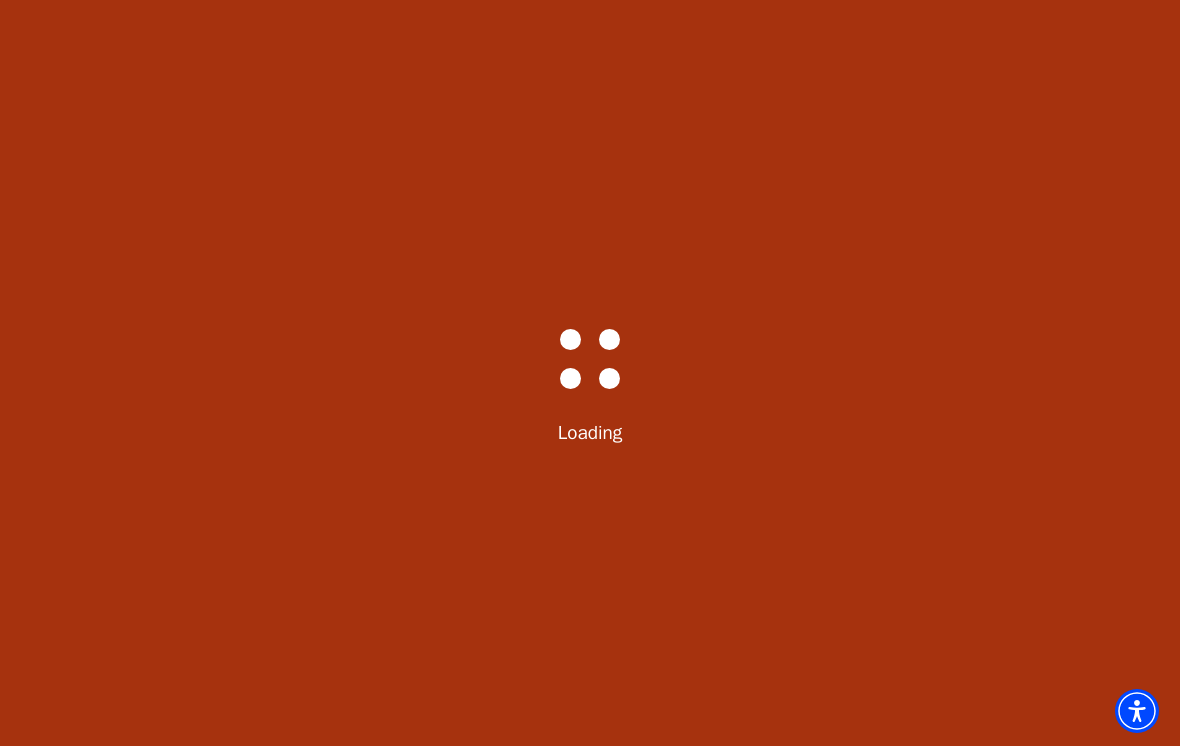 select on "6286" 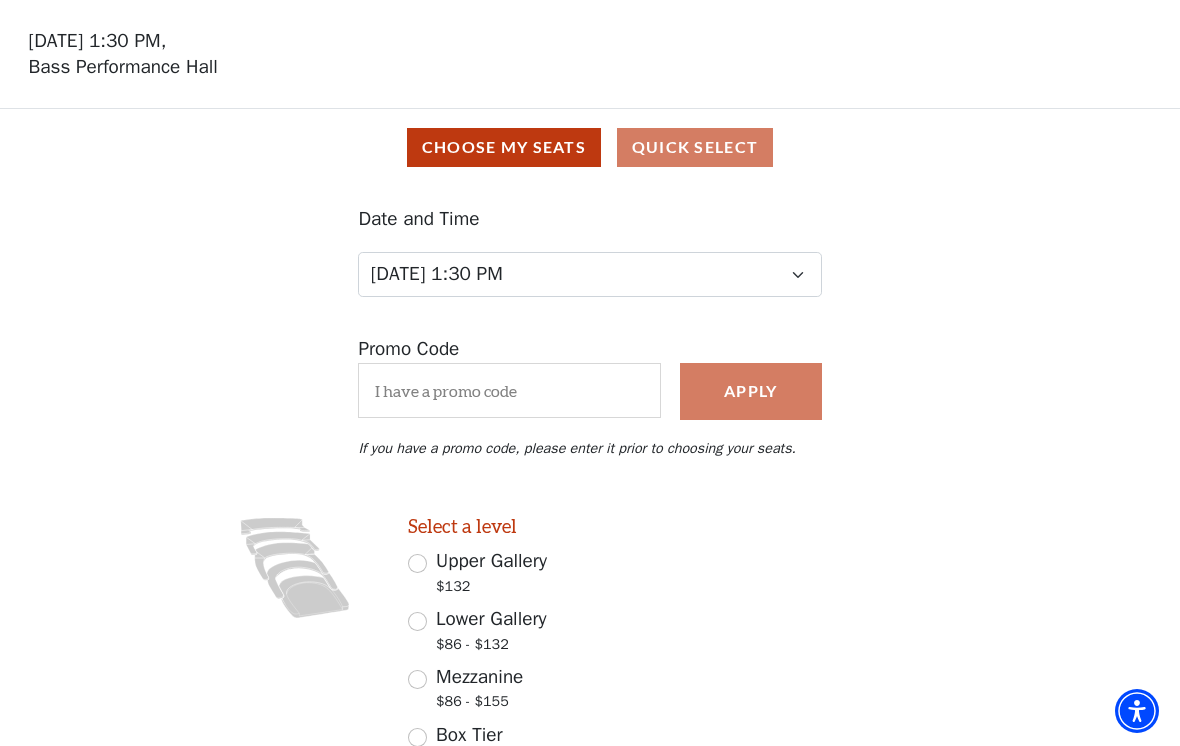 scroll, scrollTop: 0, scrollLeft: 0, axis: both 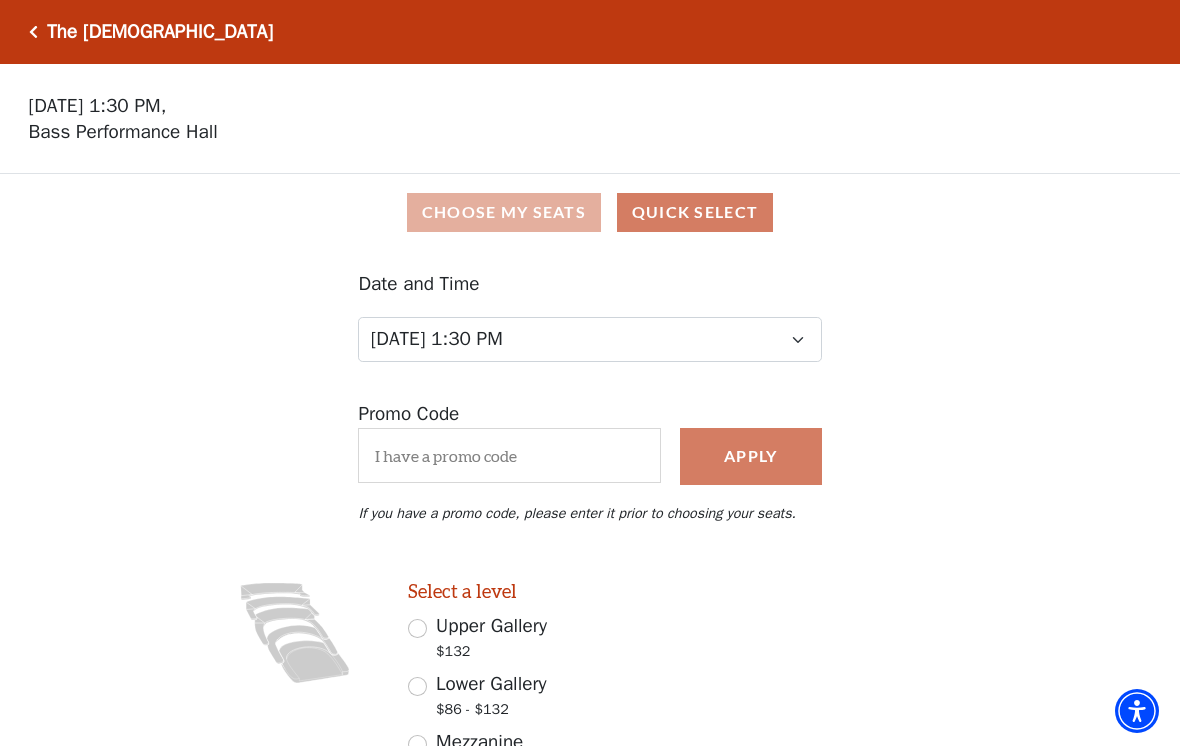 click on "Choose My Seats" at bounding box center [504, 212] 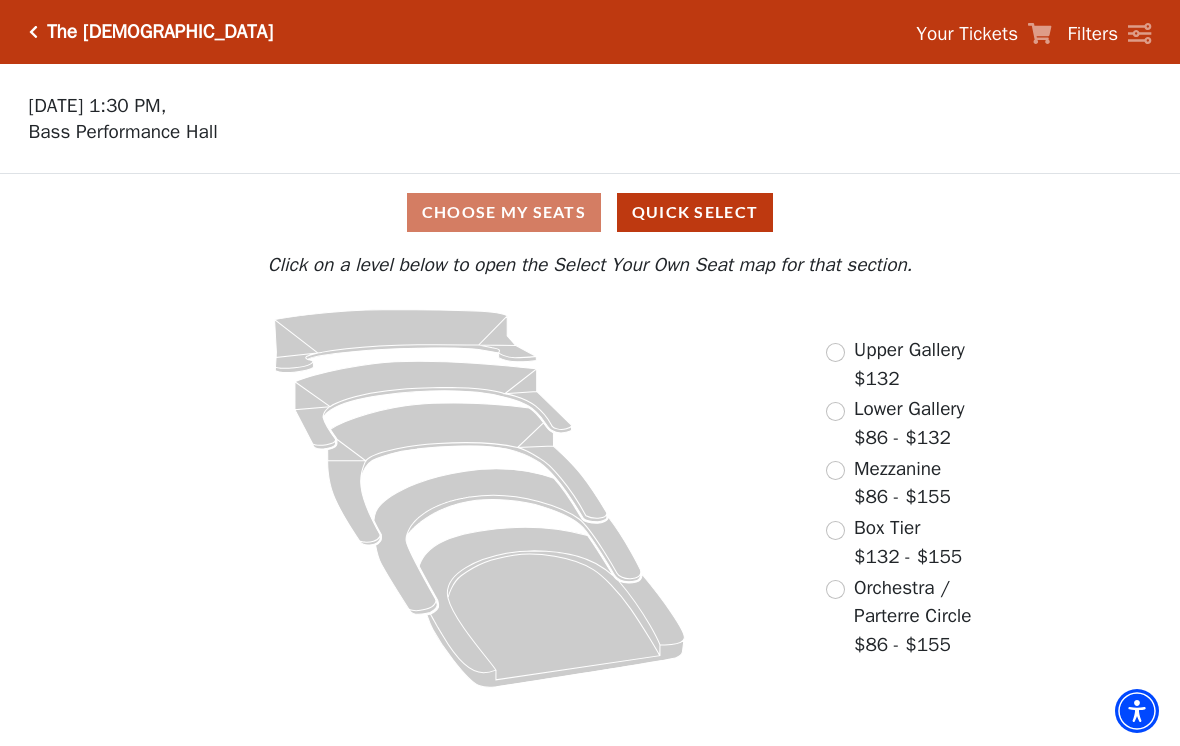 click at bounding box center (835, 352) 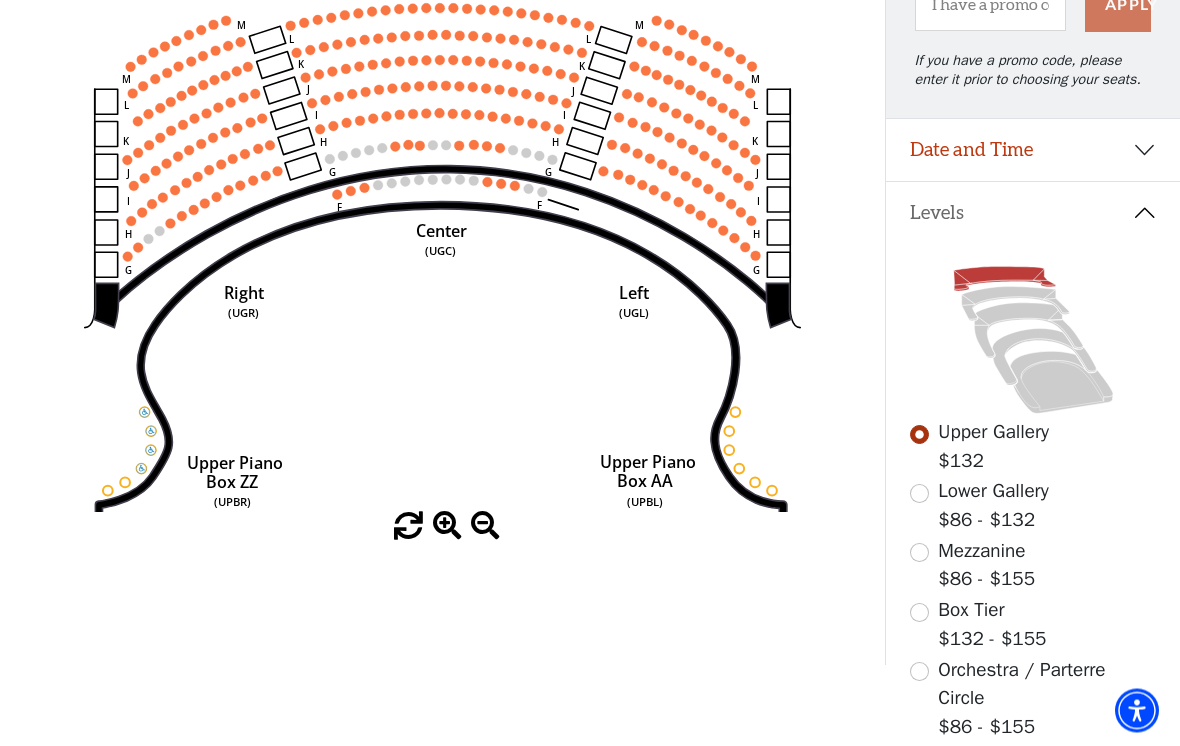 scroll, scrollTop: 283, scrollLeft: 0, axis: vertical 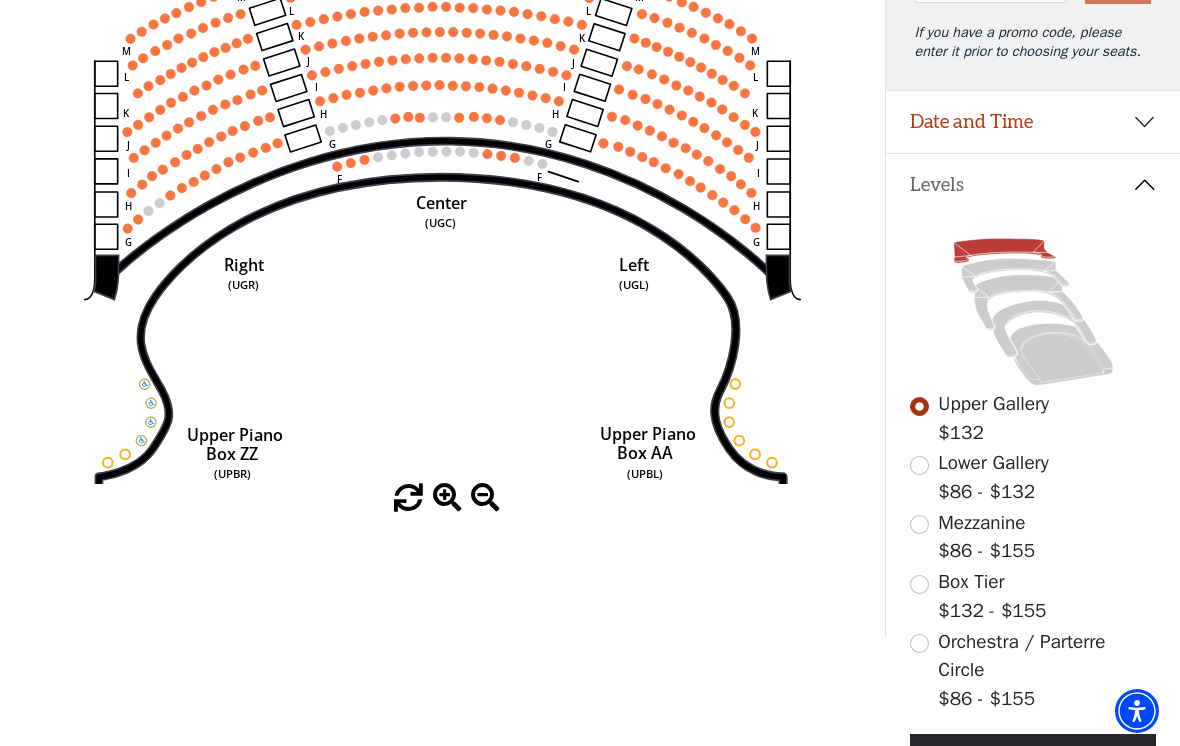 click at bounding box center (919, 524) 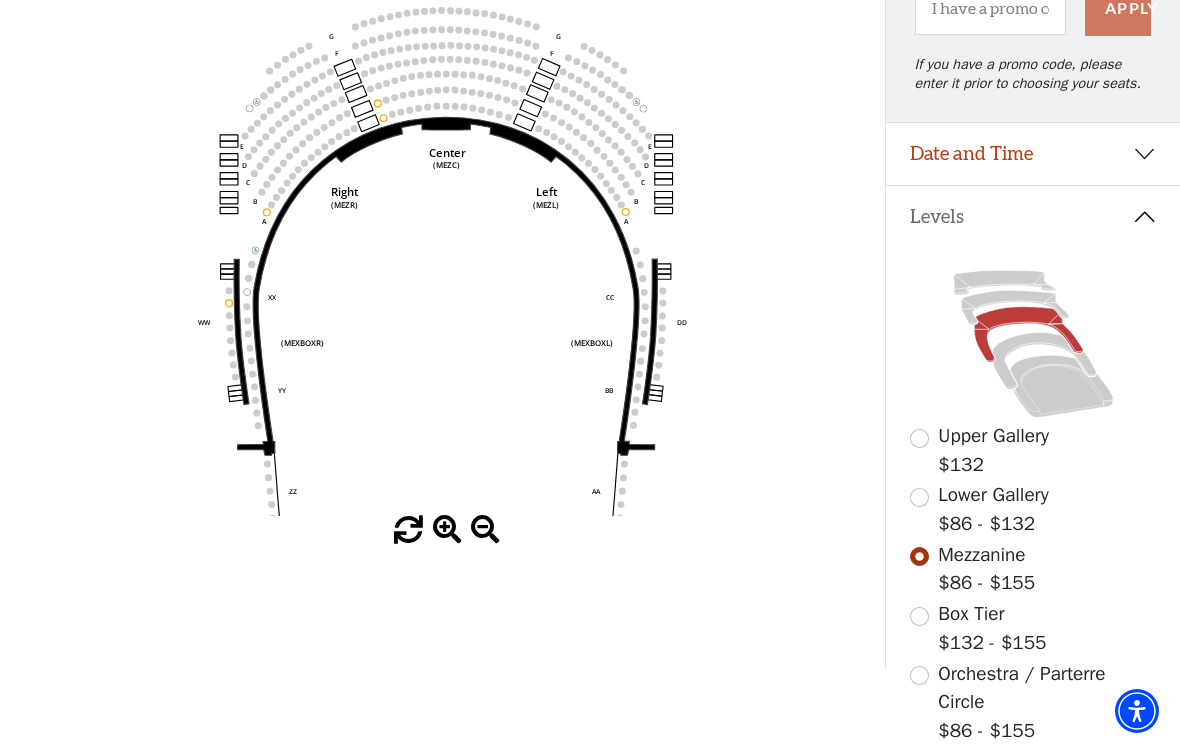 scroll, scrollTop: 249, scrollLeft: 0, axis: vertical 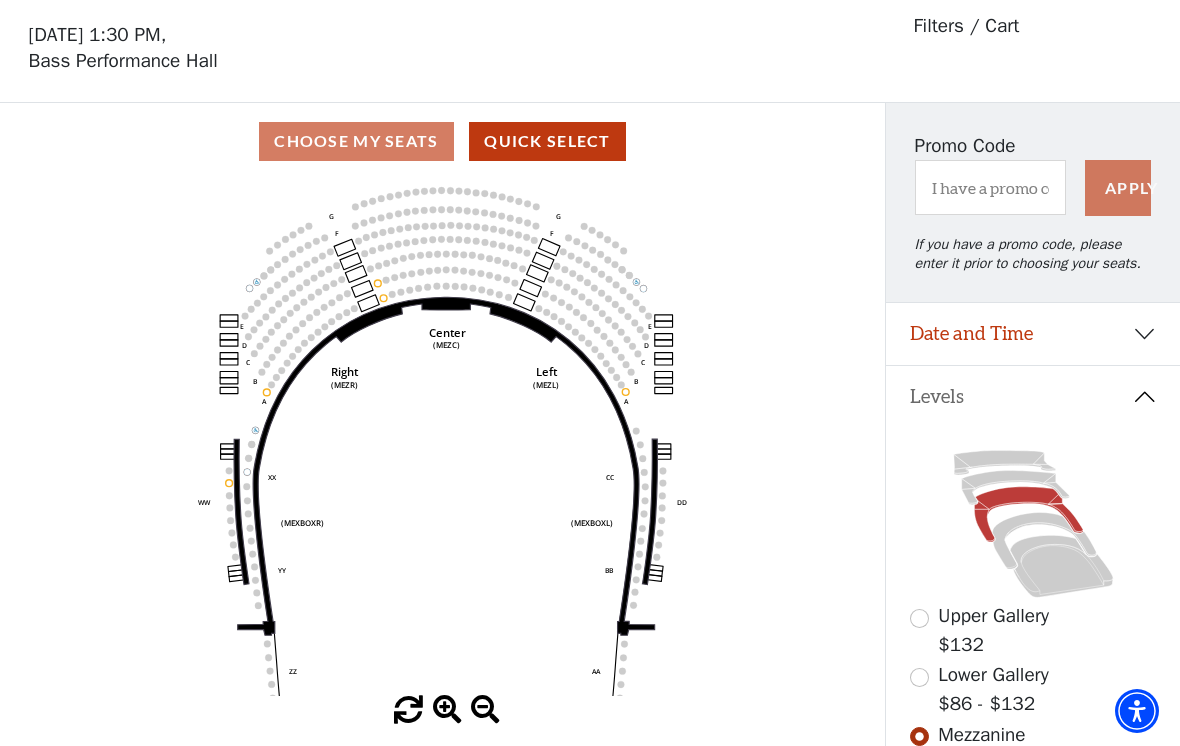 click at bounding box center [919, 677] 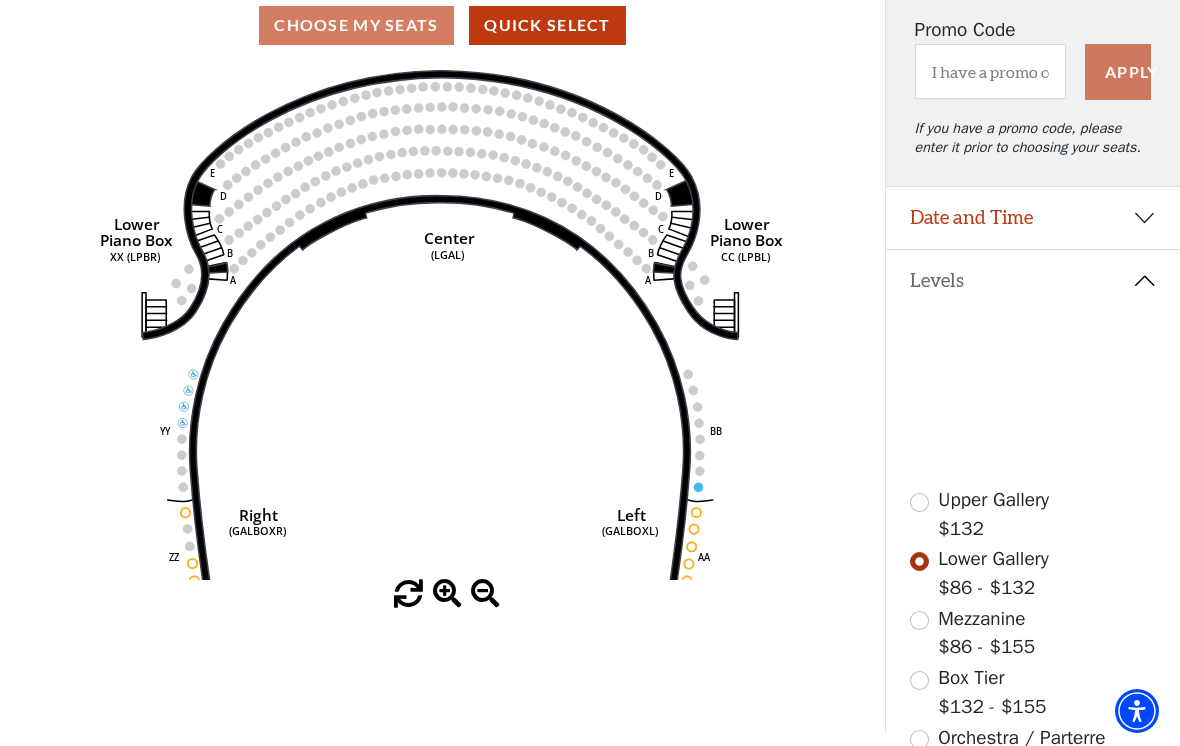 scroll, scrollTop: 311, scrollLeft: 0, axis: vertical 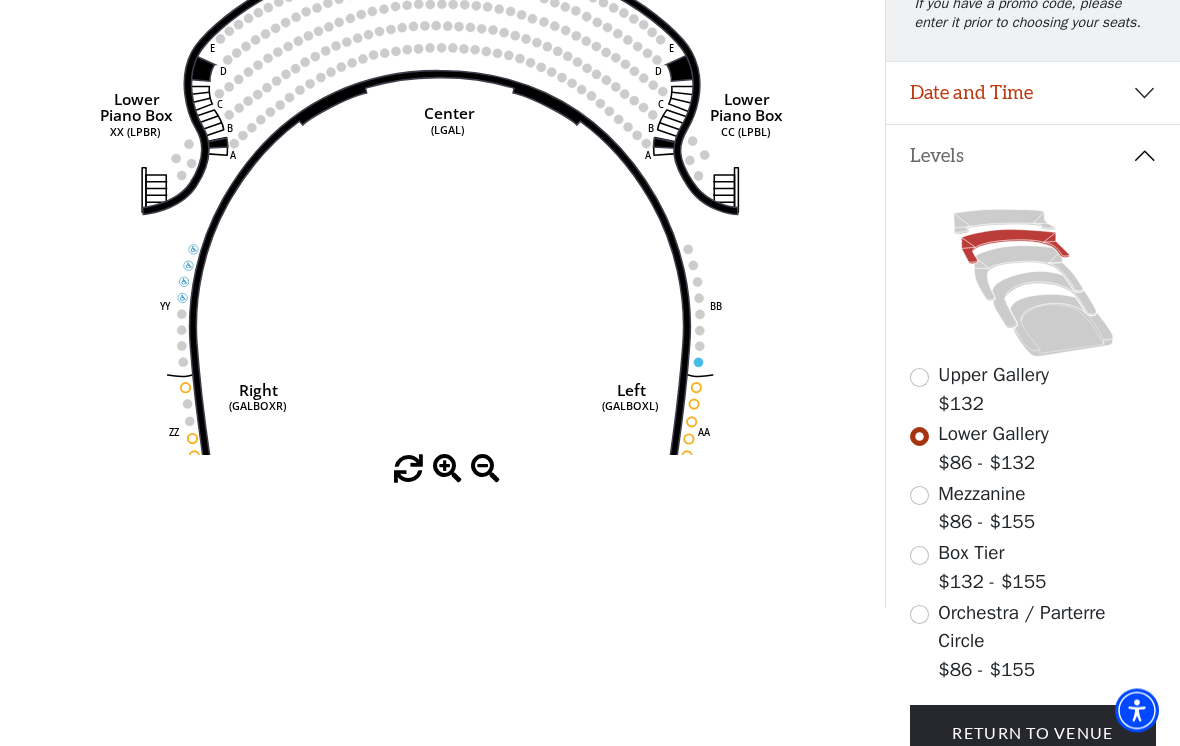 click at bounding box center (919, 556) 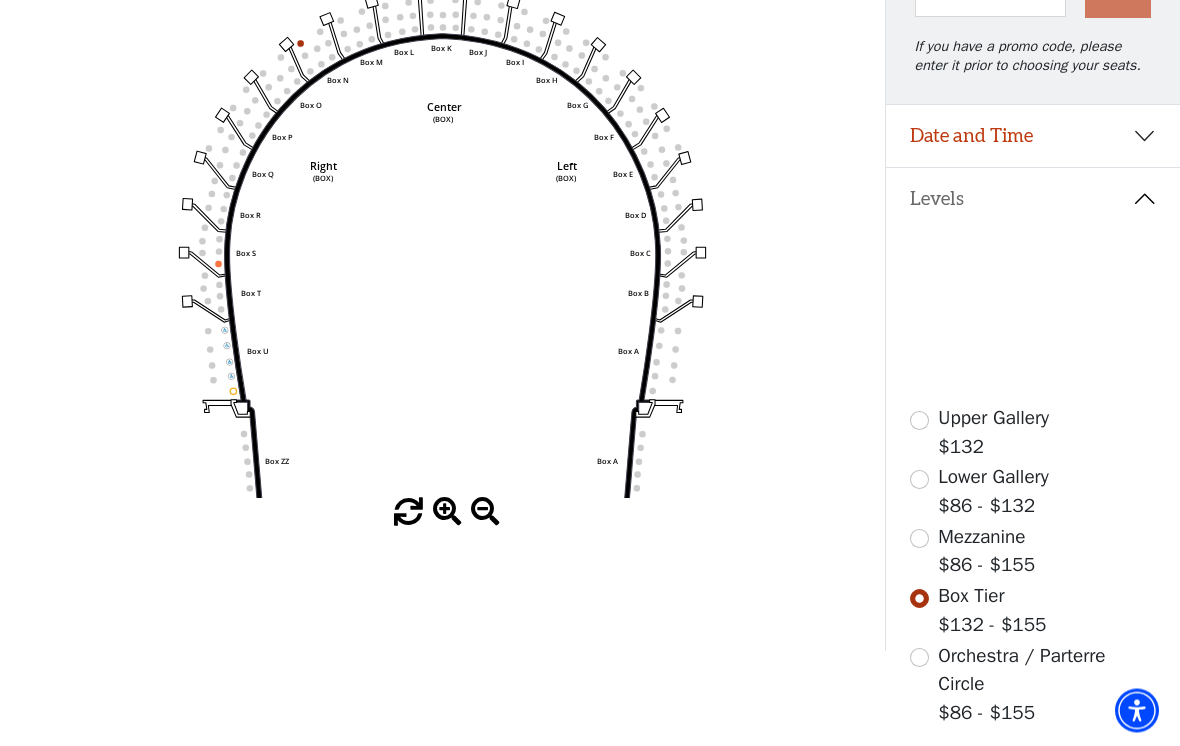 scroll, scrollTop: 276, scrollLeft: 0, axis: vertical 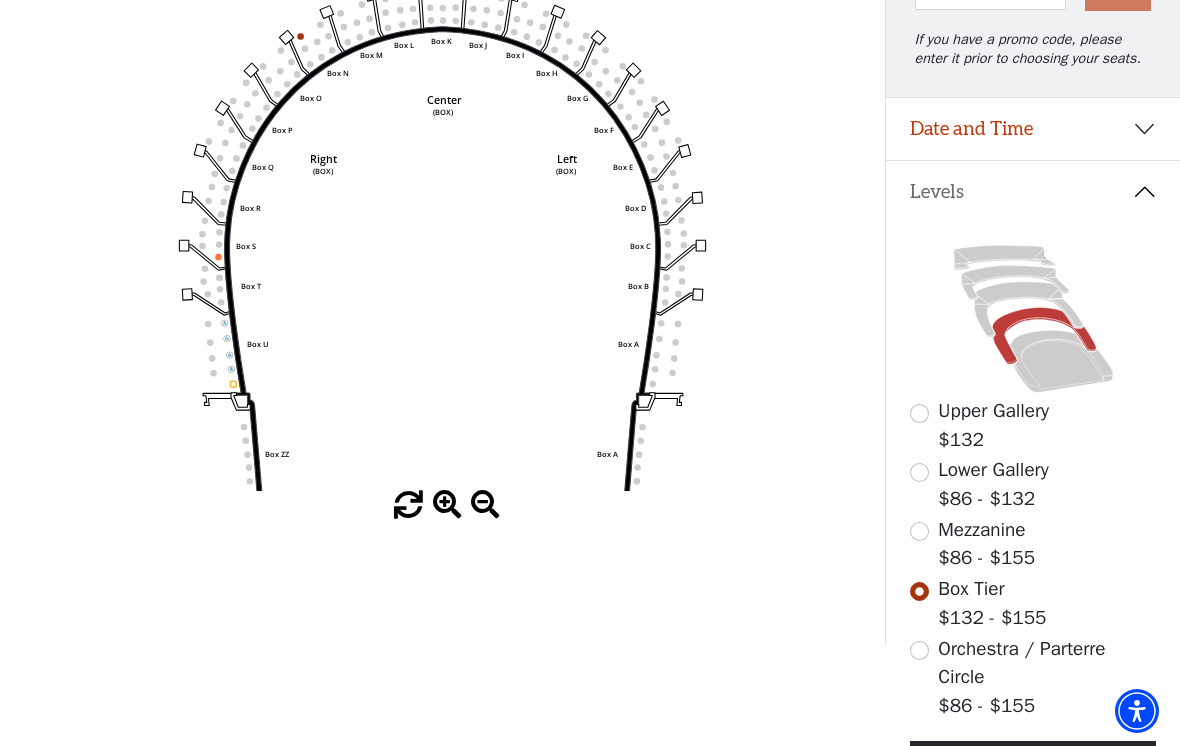 click at bounding box center [919, 650] 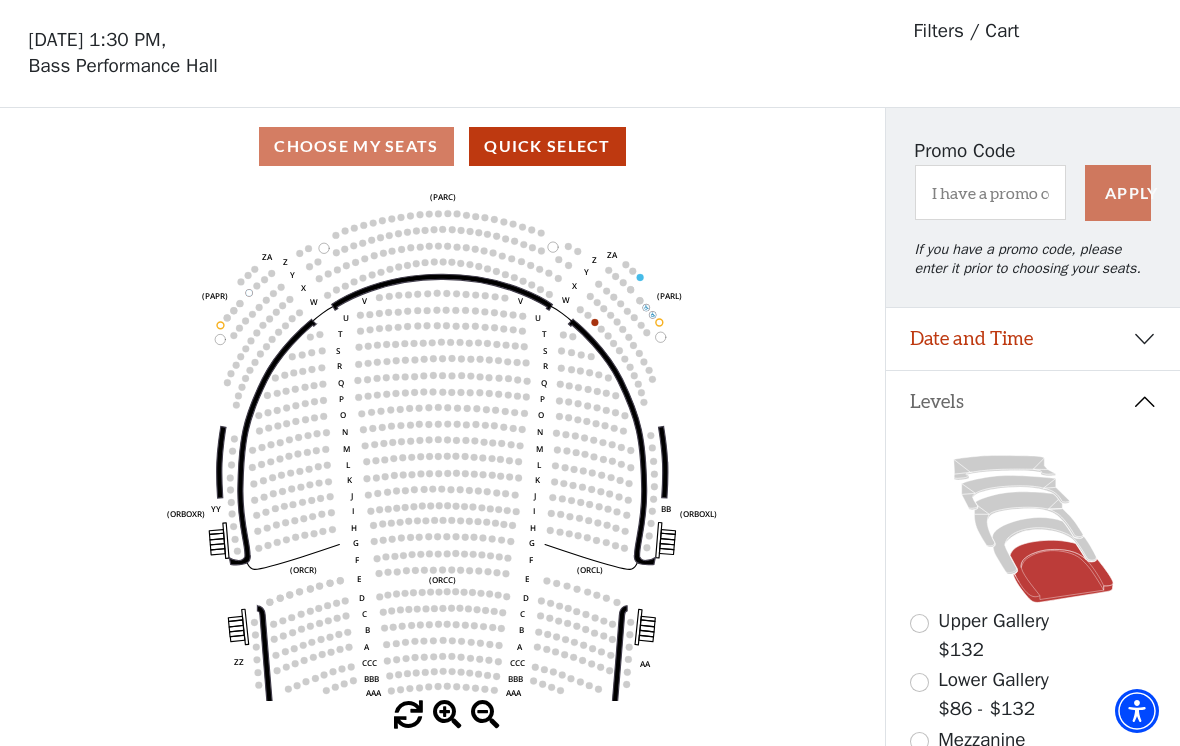 scroll, scrollTop: 0, scrollLeft: 0, axis: both 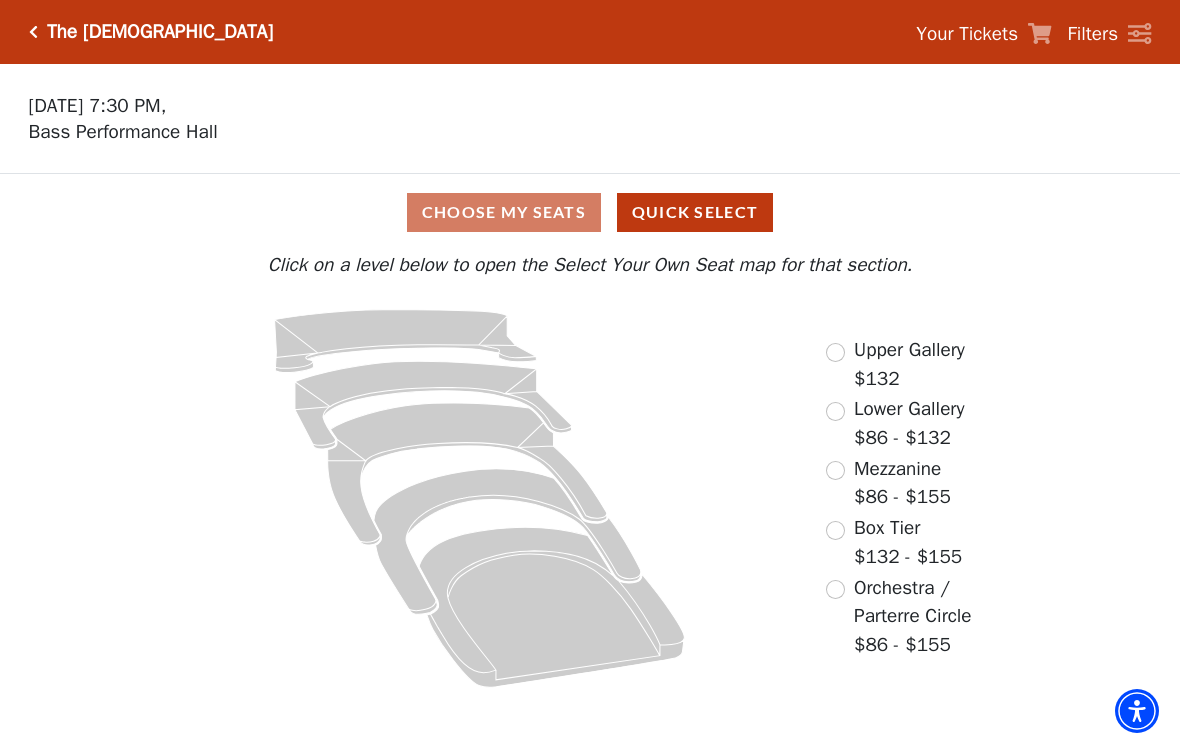 click on "Choose My Seats
Quick Select" at bounding box center (590, 212) 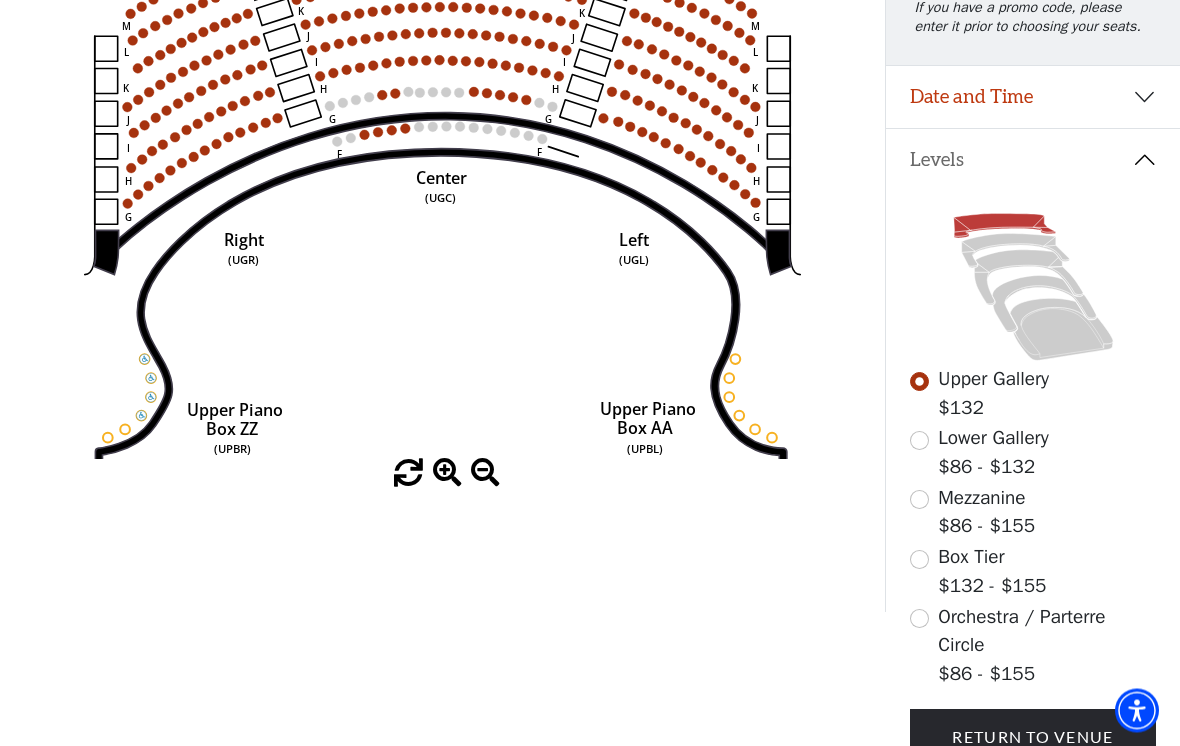 scroll, scrollTop: 307, scrollLeft: 0, axis: vertical 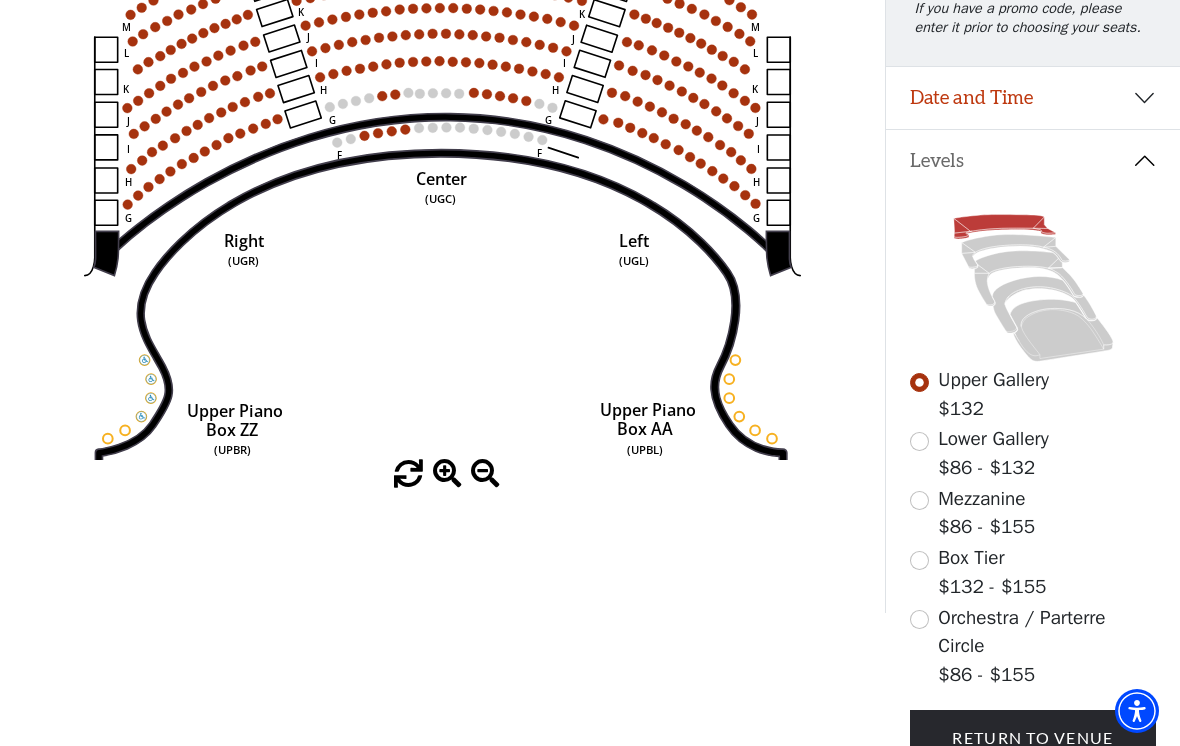 click at bounding box center [919, 500] 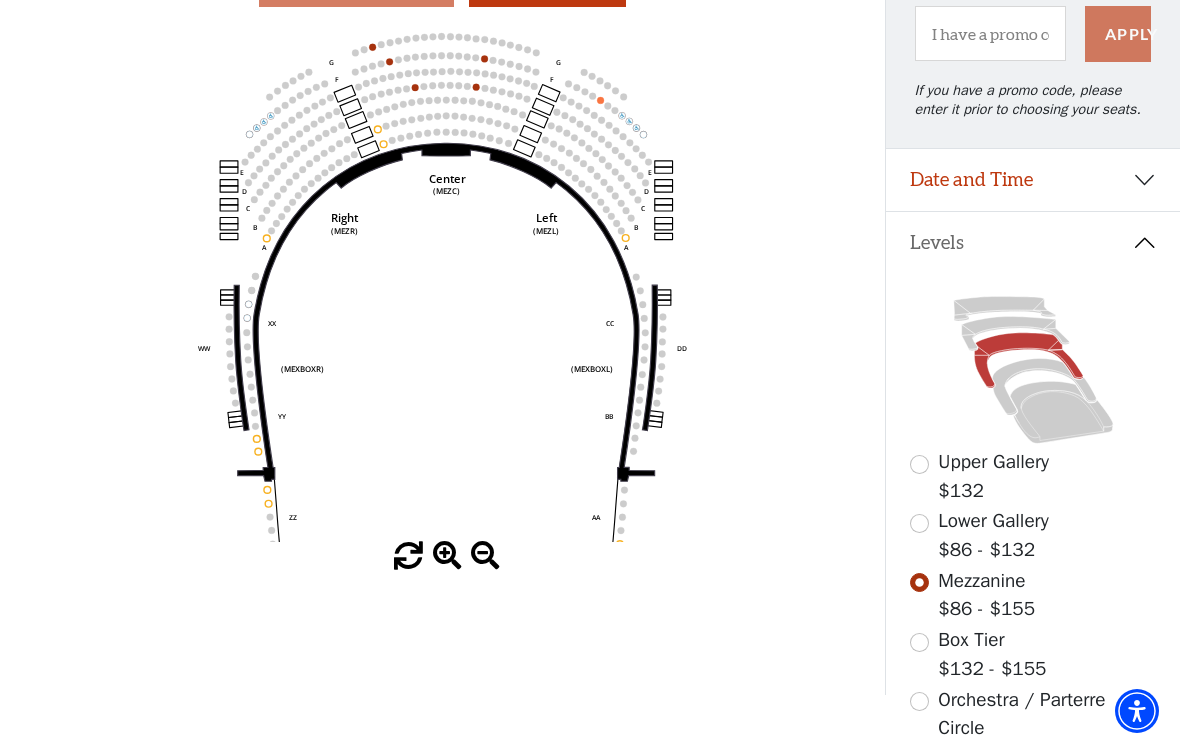 scroll, scrollTop: 236, scrollLeft: 0, axis: vertical 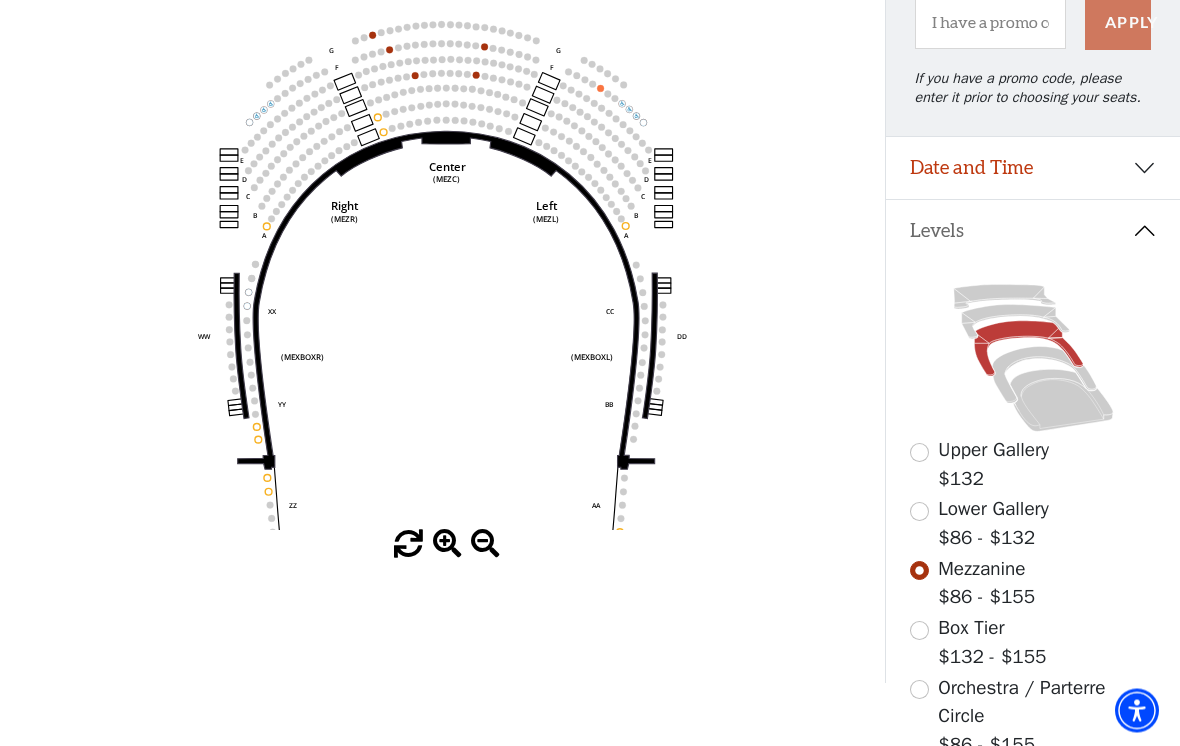 click on "Box Tier $132 - $155" at bounding box center [1033, 643] 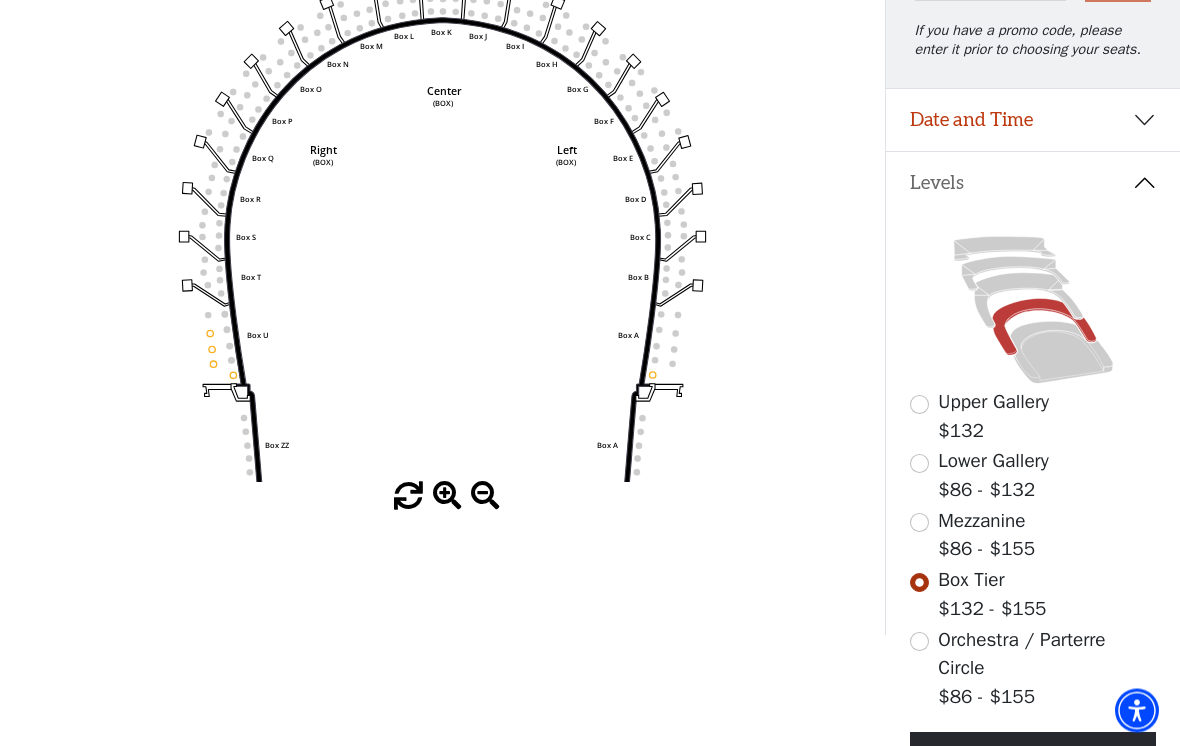 scroll, scrollTop: 285, scrollLeft: 0, axis: vertical 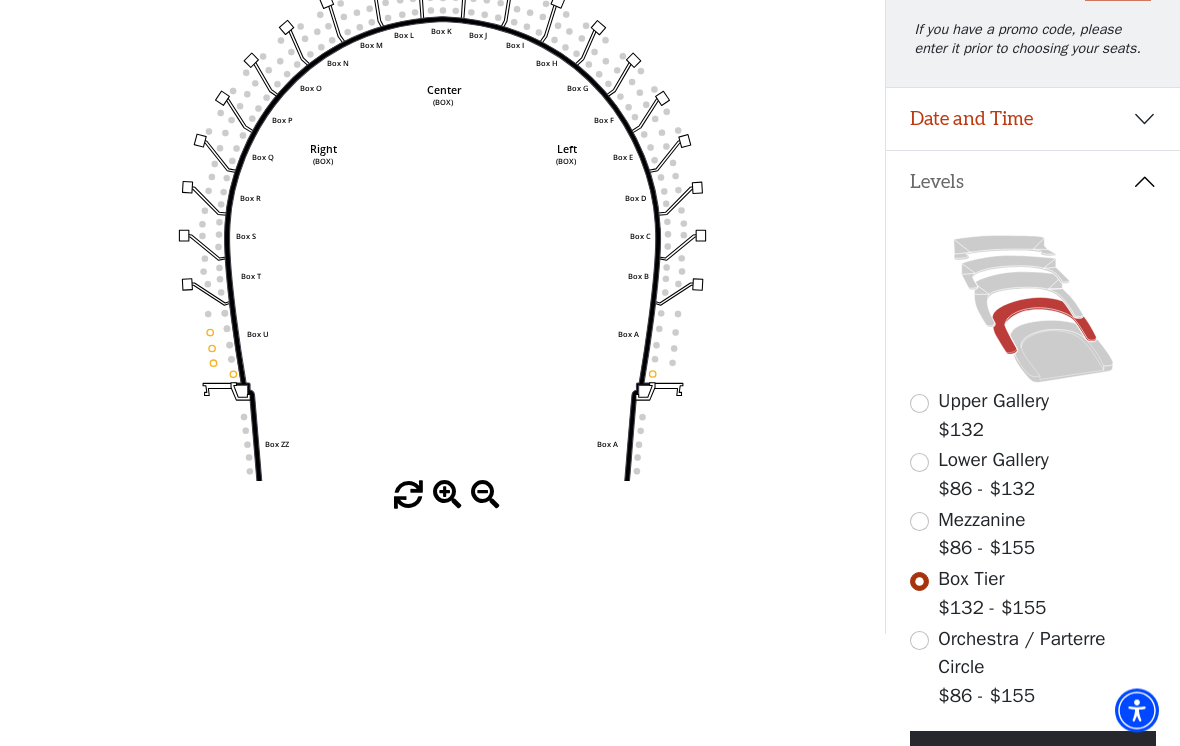 click at bounding box center [919, 641] 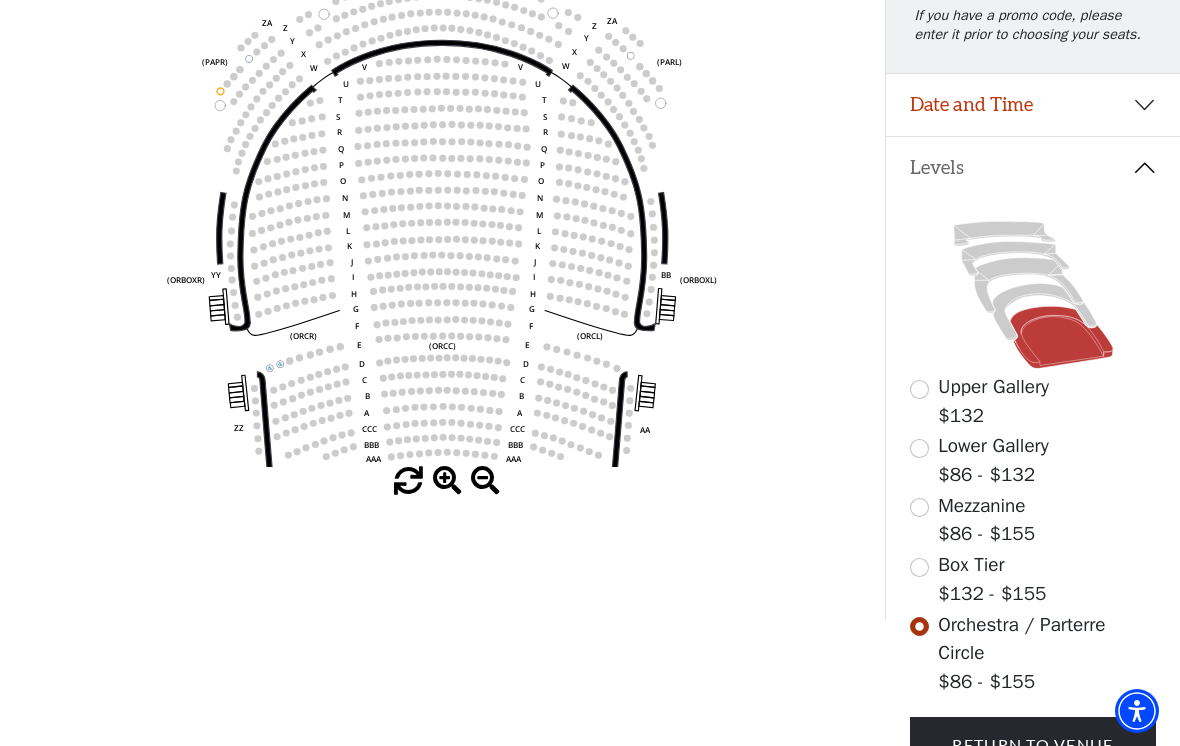 scroll, scrollTop: 301, scrollLeft: 0, axis: vertical 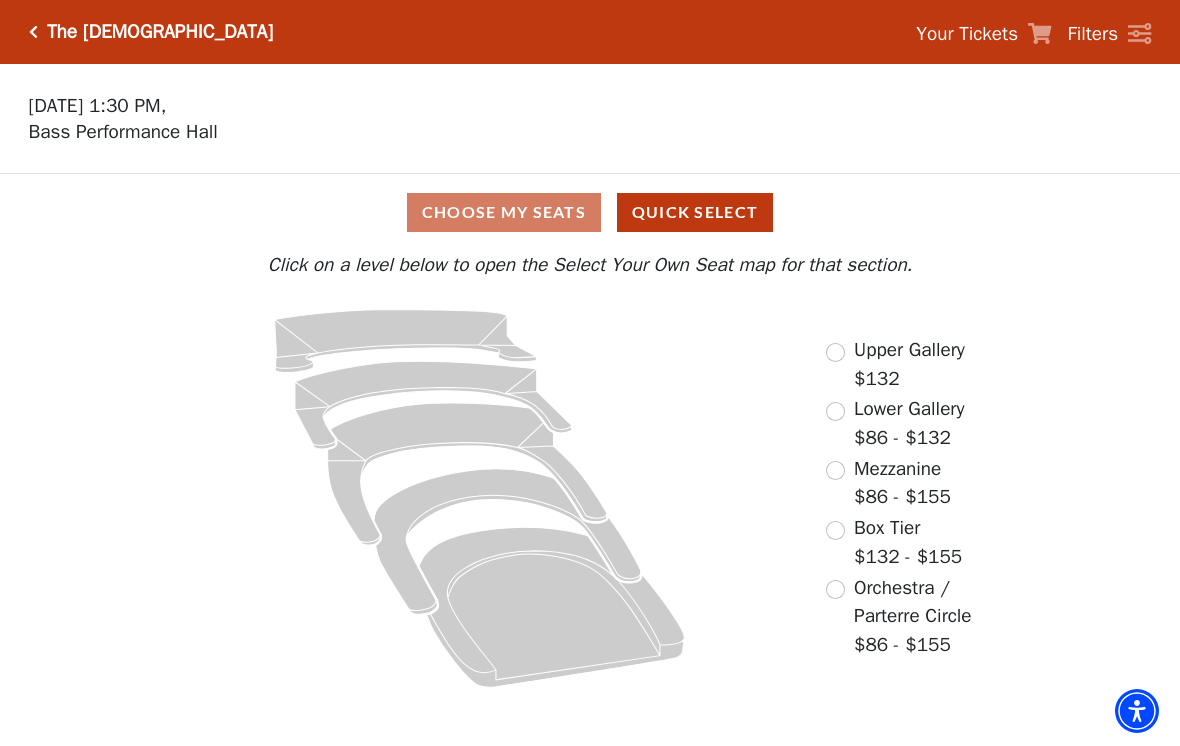 click at bounding box center [835, 589] 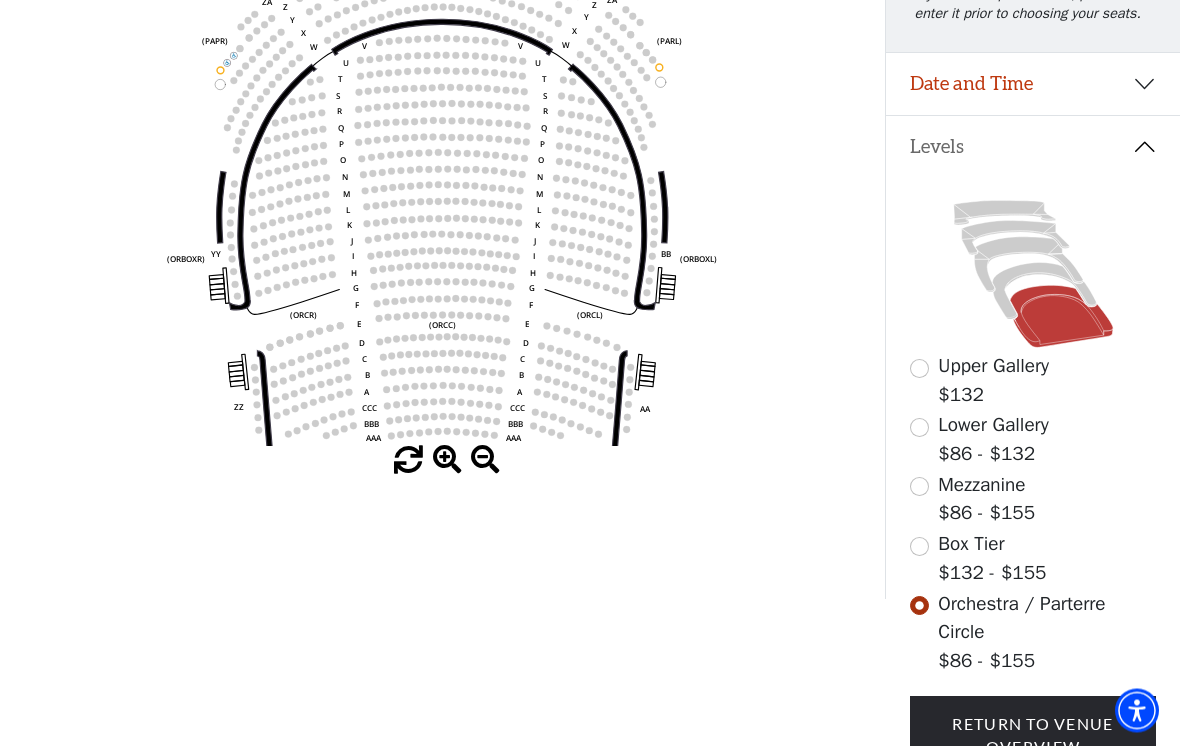 scroll, scrollTop: 324, scrollLeft: 0, axis: vertical 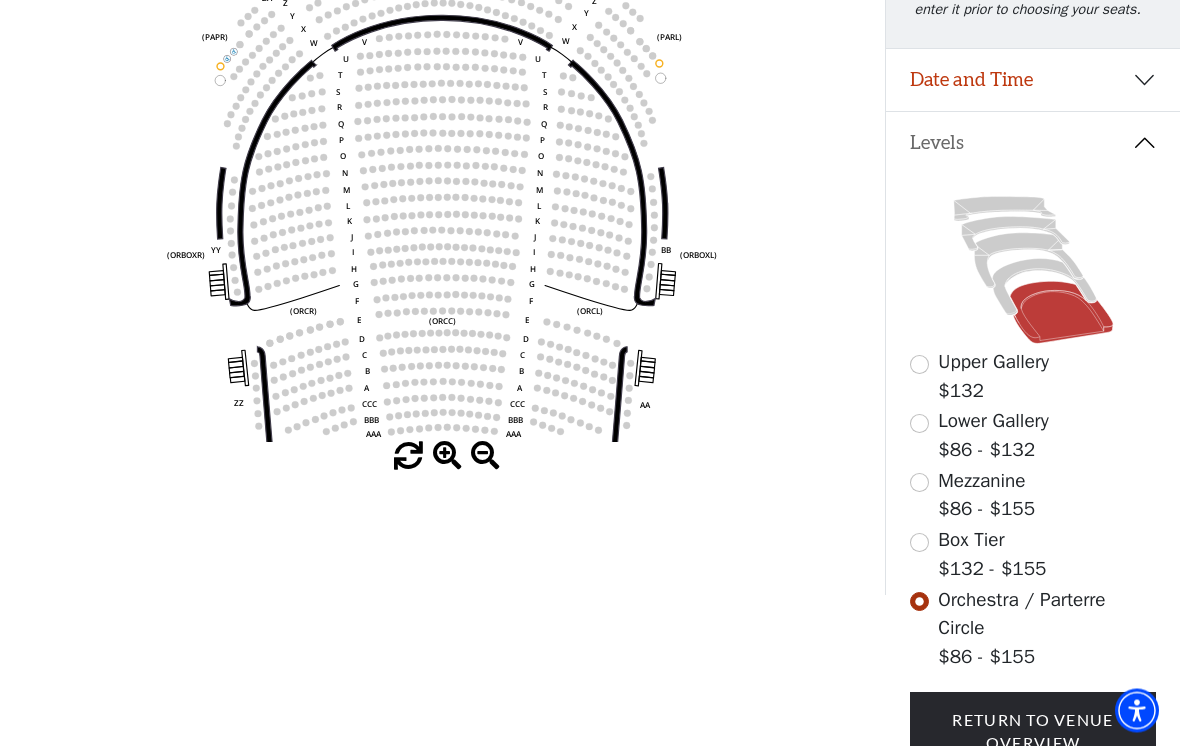 click on "Box Tier $132 - $155" at bounding box center (1033, 555) 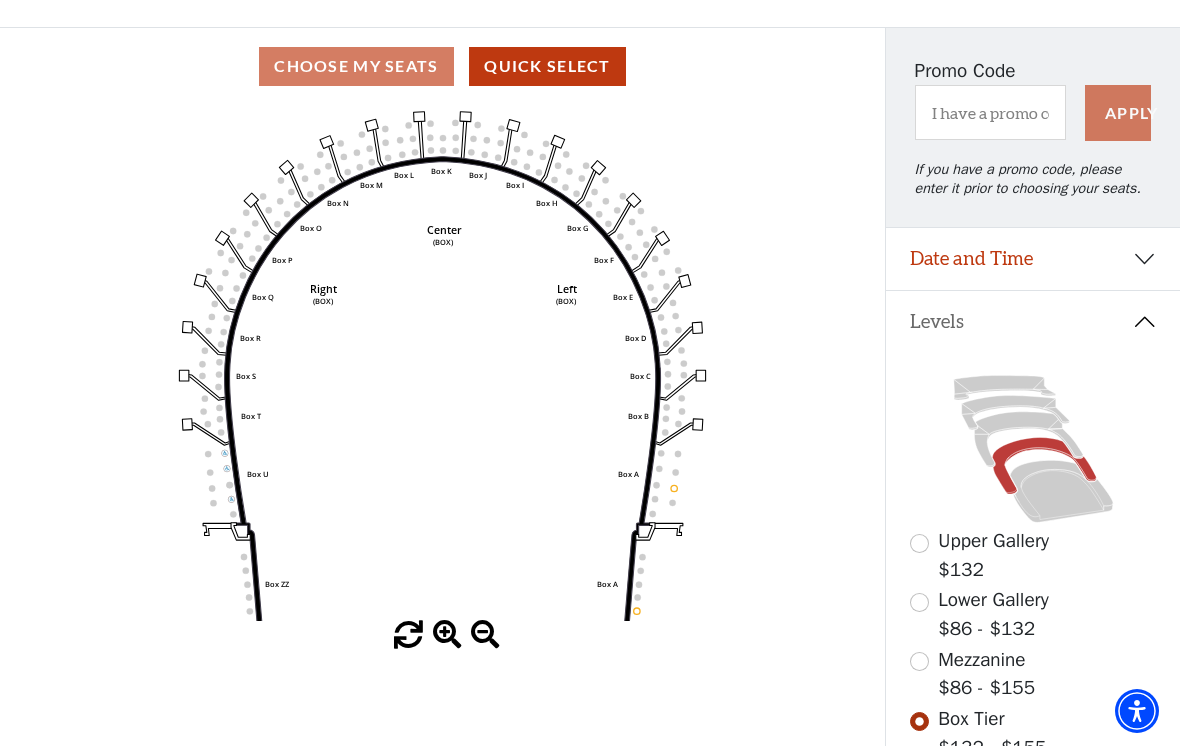 scroll, scrollTop: 147, scrollLeft: 0, axis: vertical 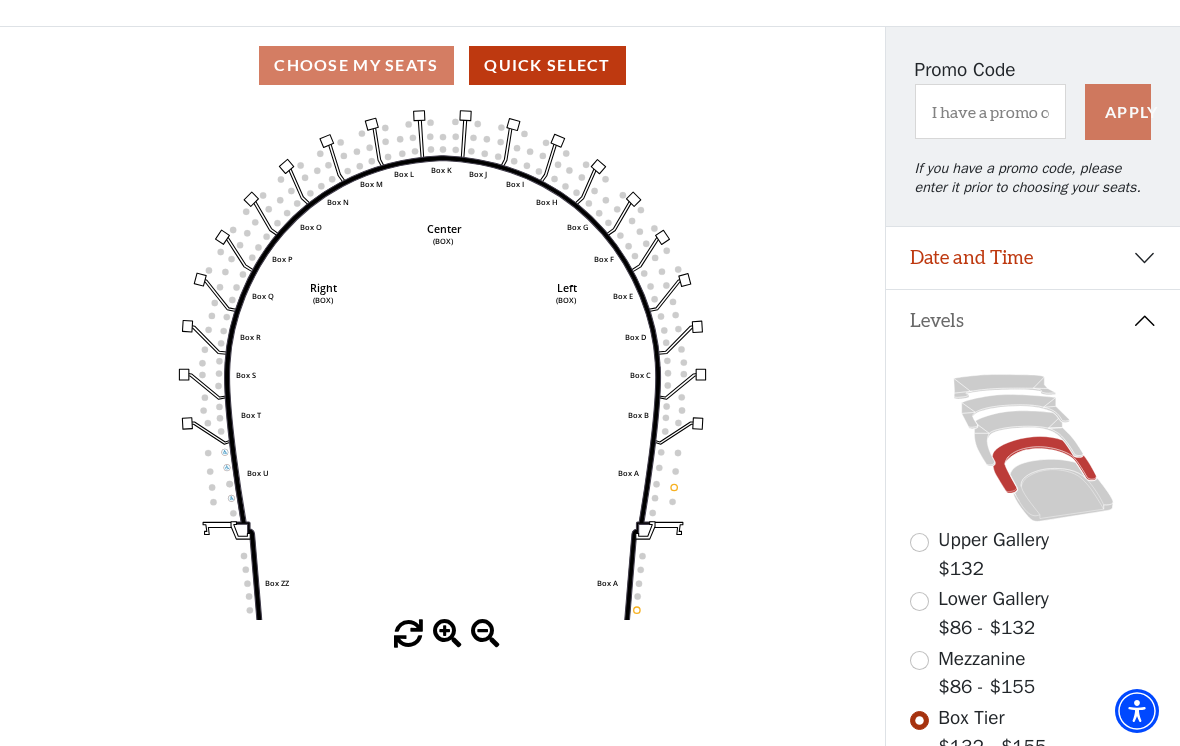 click at bounding box center [919, 660] 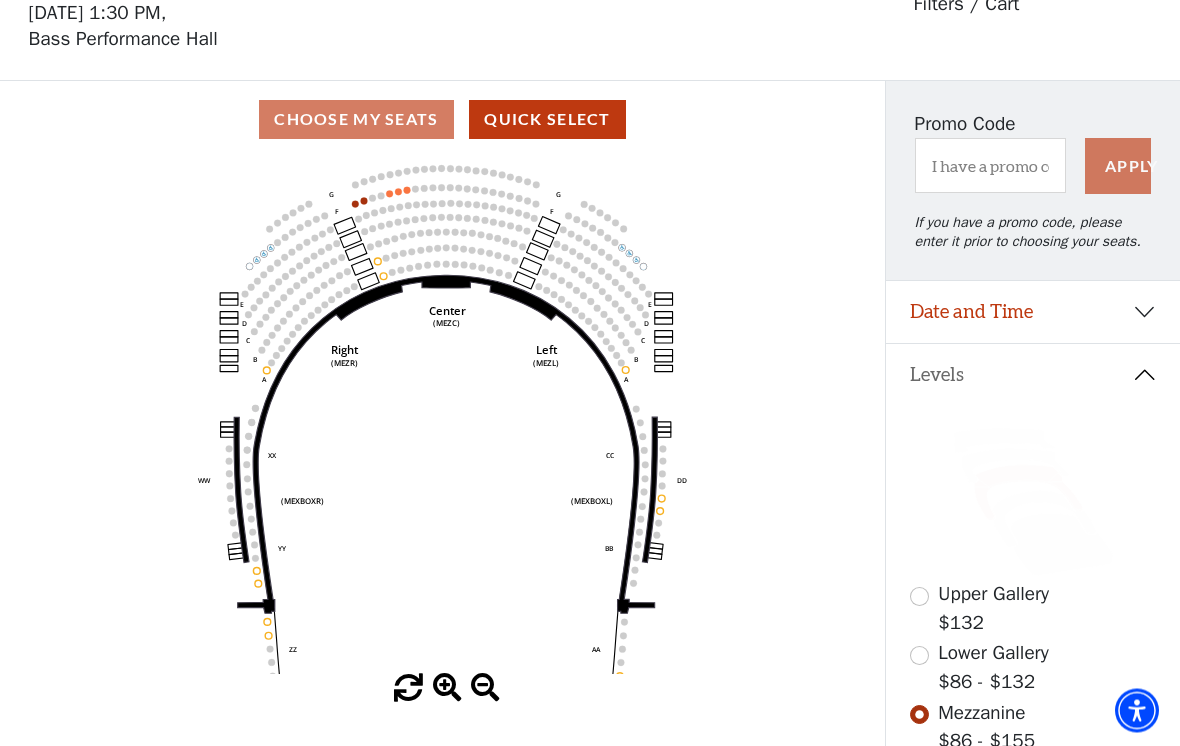 scroll, scrollTop: 93, scrollLeft: 0, axis: vertical 